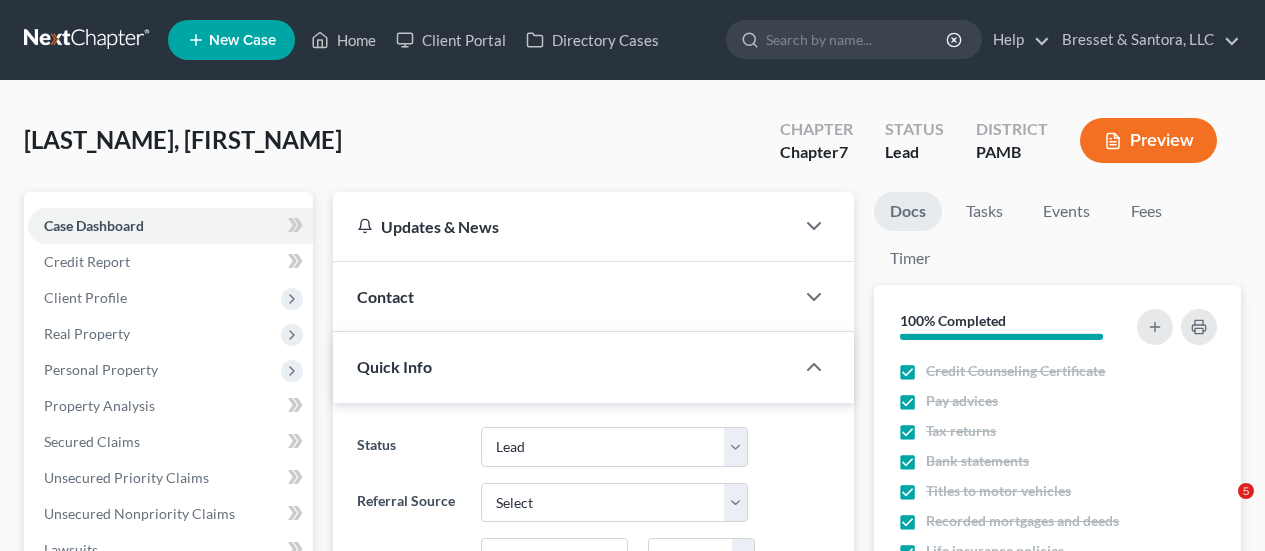 select on "10" 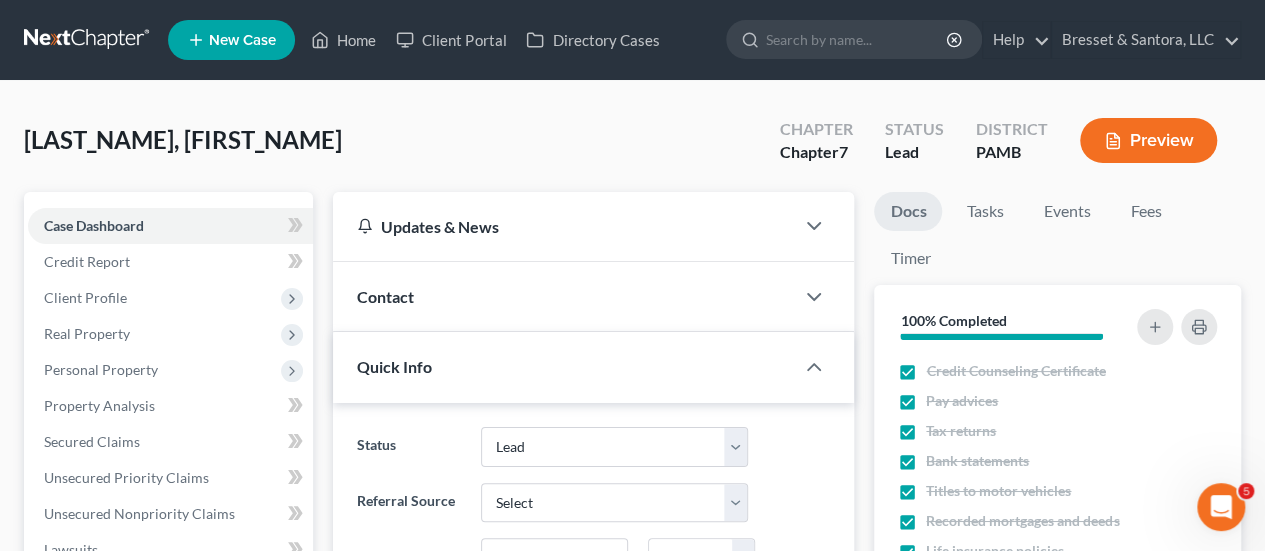 scroll, scrollTop: 0, scrollLeft: 0, axis: both 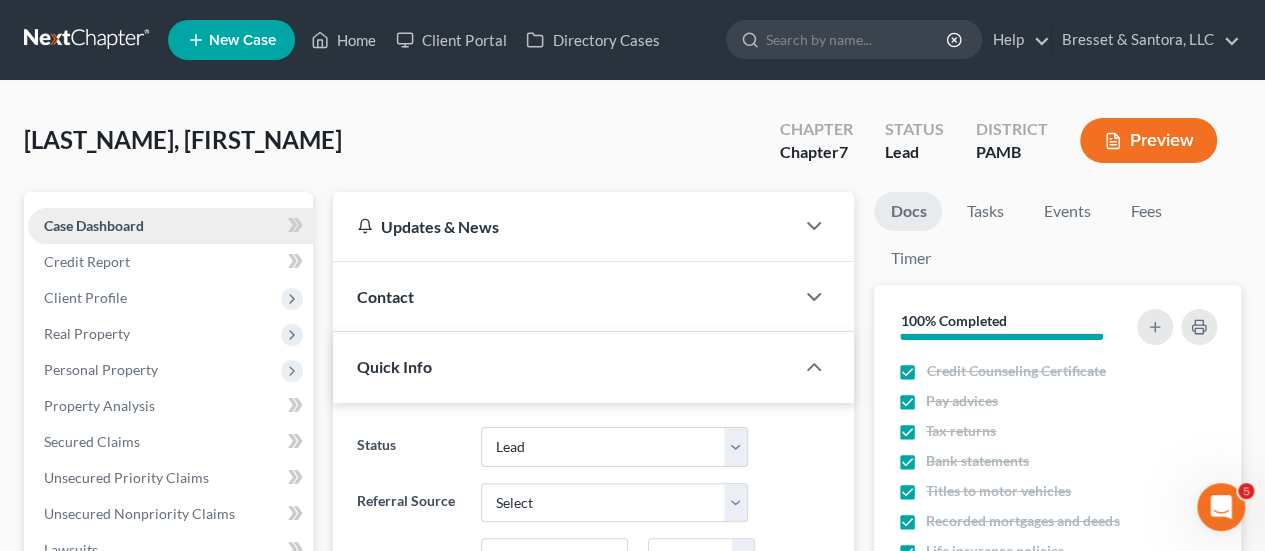 click on "Case Dashboard" at bounding box center [94, 225] 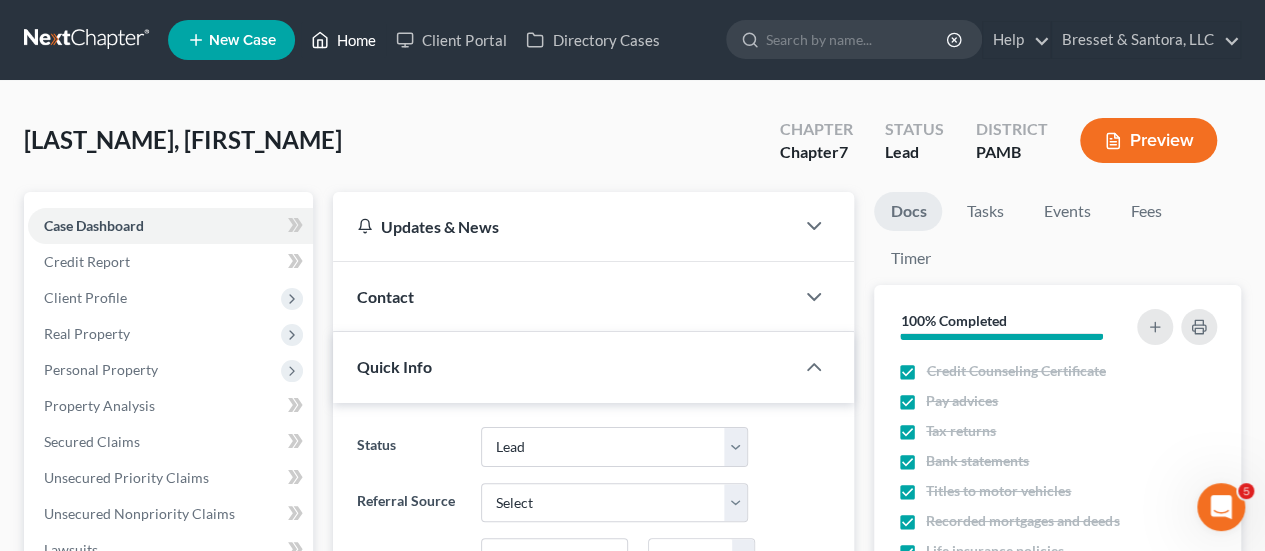 click on "Home" at bounding box center (343, 40) 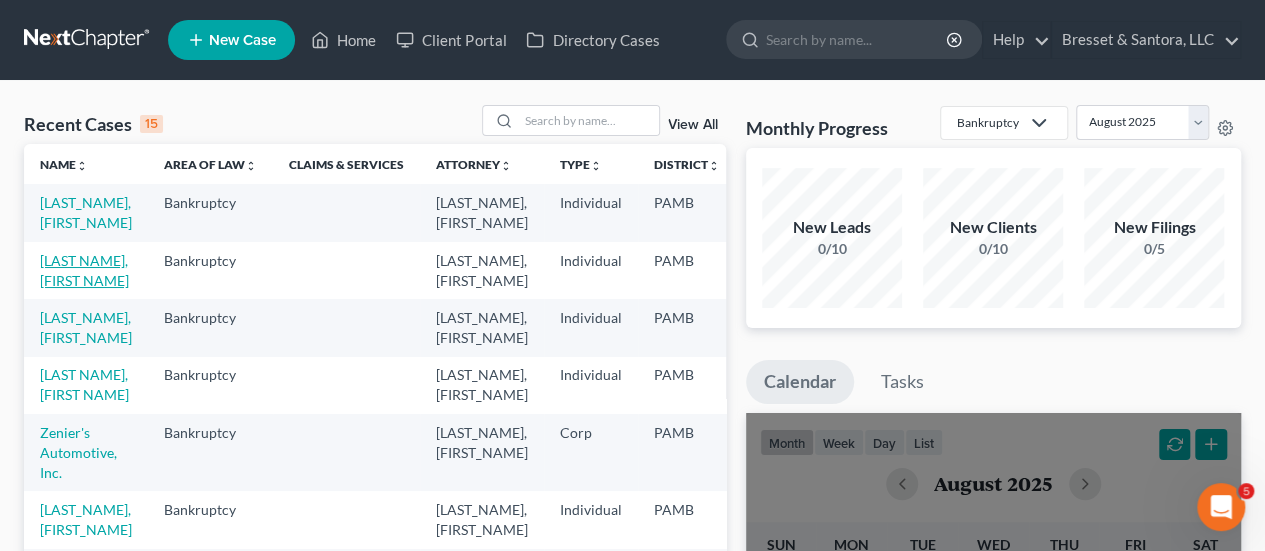 click on "[LAST NAME], [FIRST NAME]" at bounding box center (84, 270) 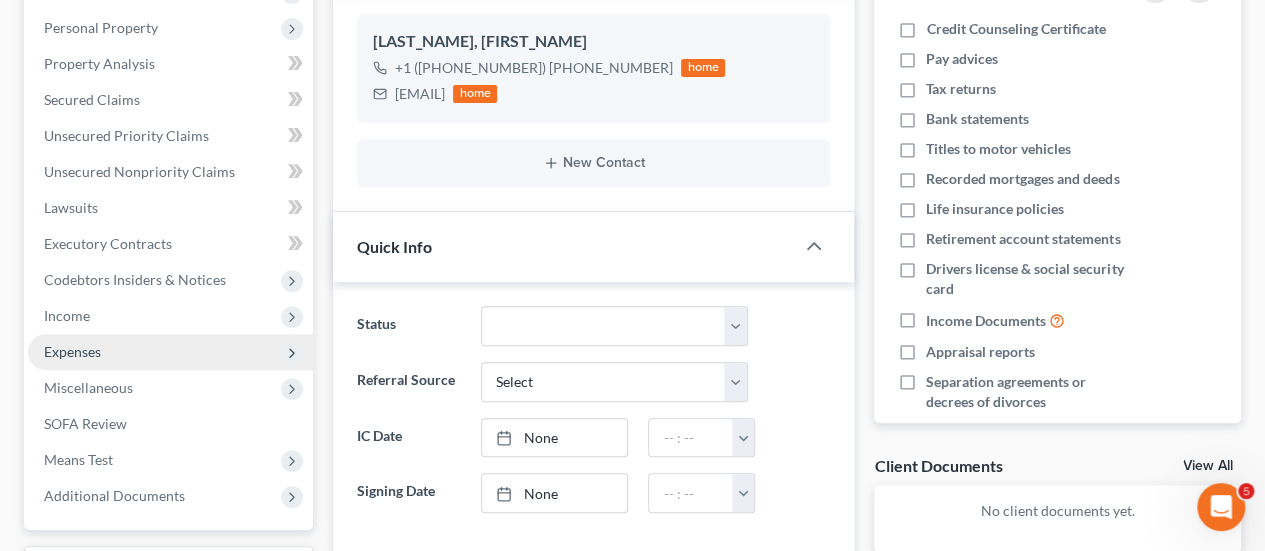 scroll, scrollTop: 344, scrollLeft: 0, axis: vertical 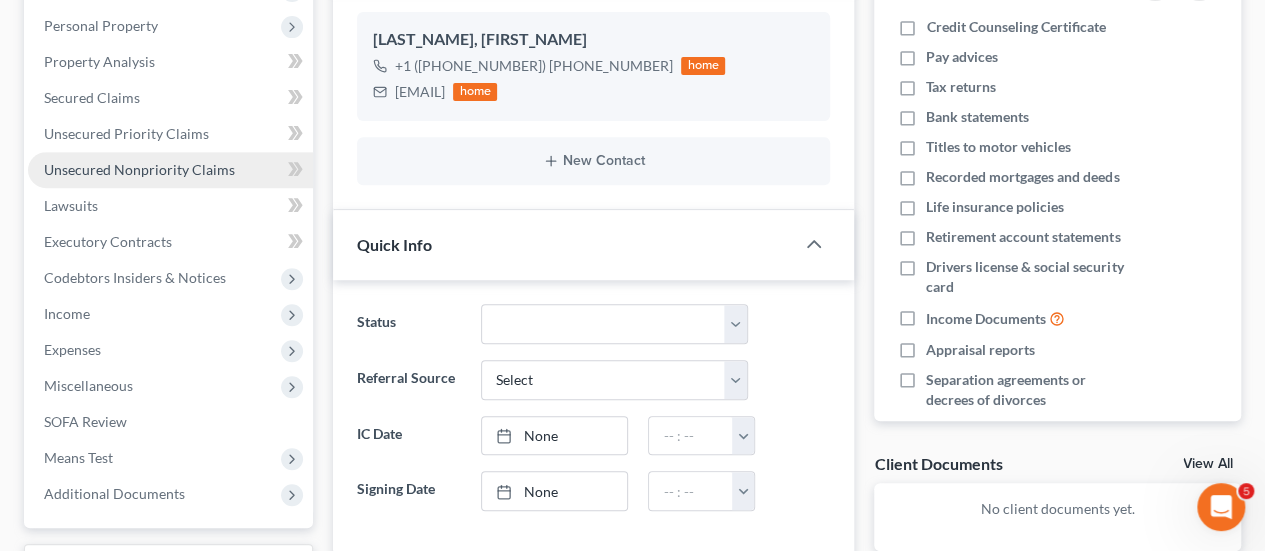click on "Unsecured Nonpriority Claims" at bounding box center (139, 169) 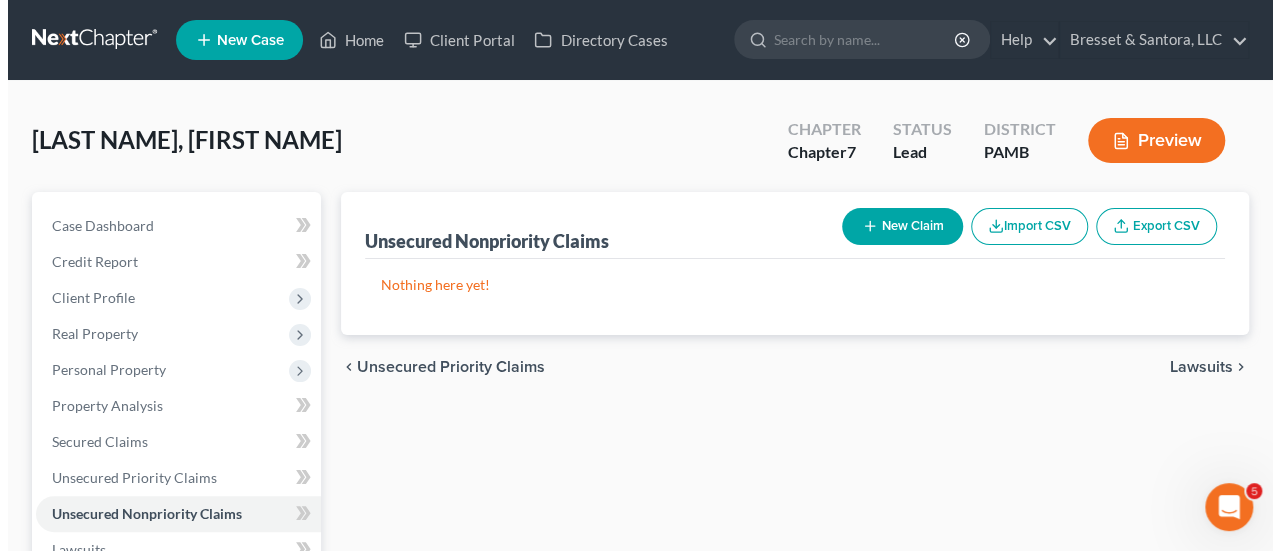 scroll, scrollTop: 0, scrollLeft: 0, axis: both 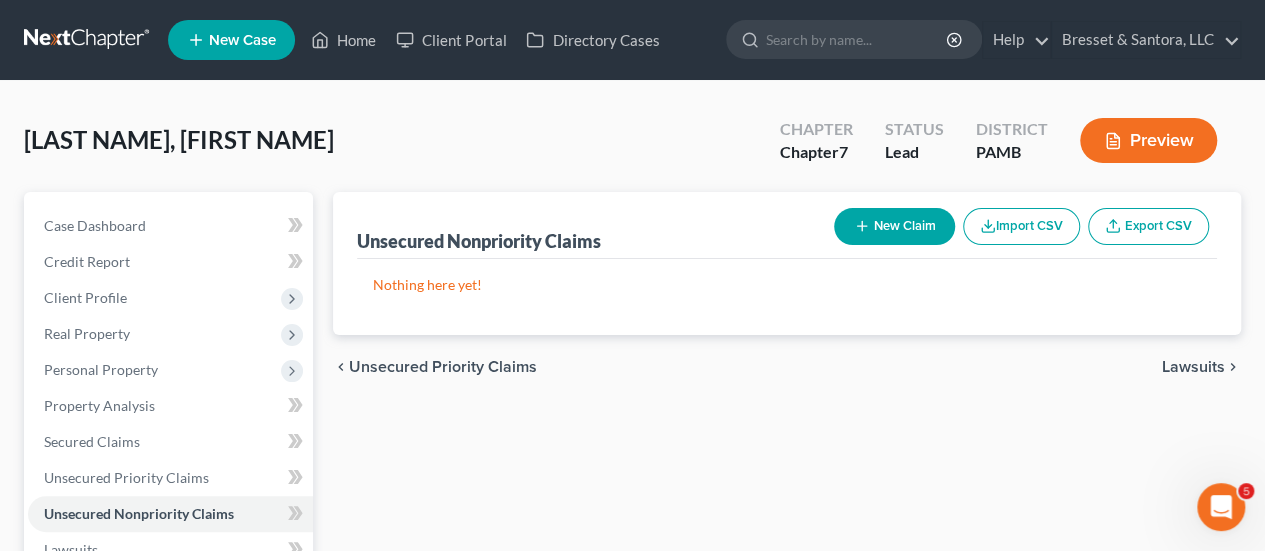 click on "New Claim" at bounding box center [894, 226] 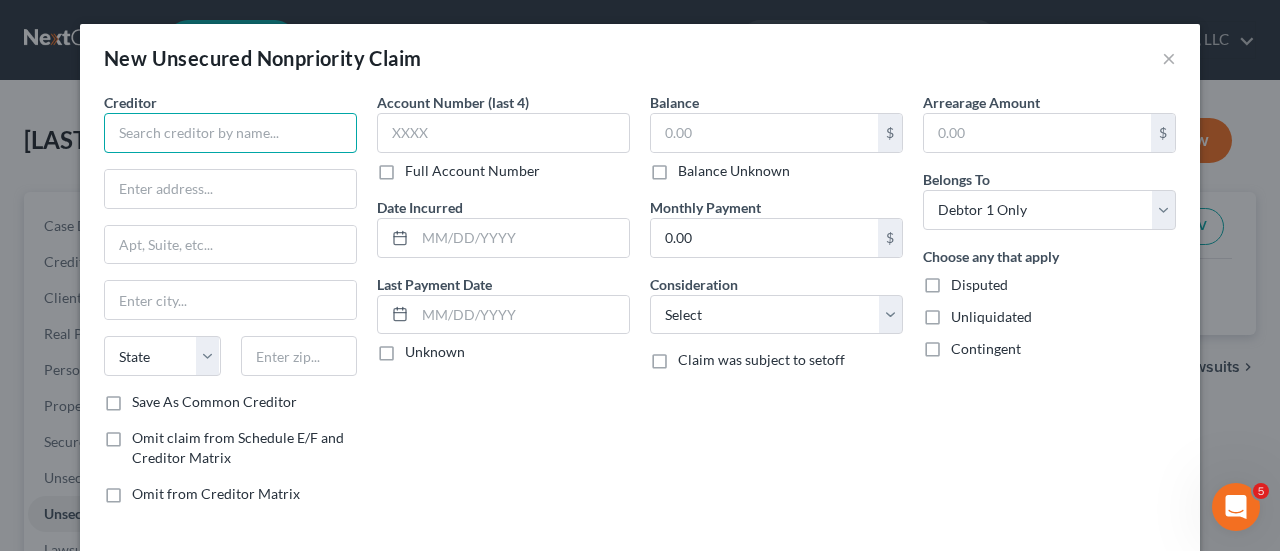click at bounding box center (230, 133) 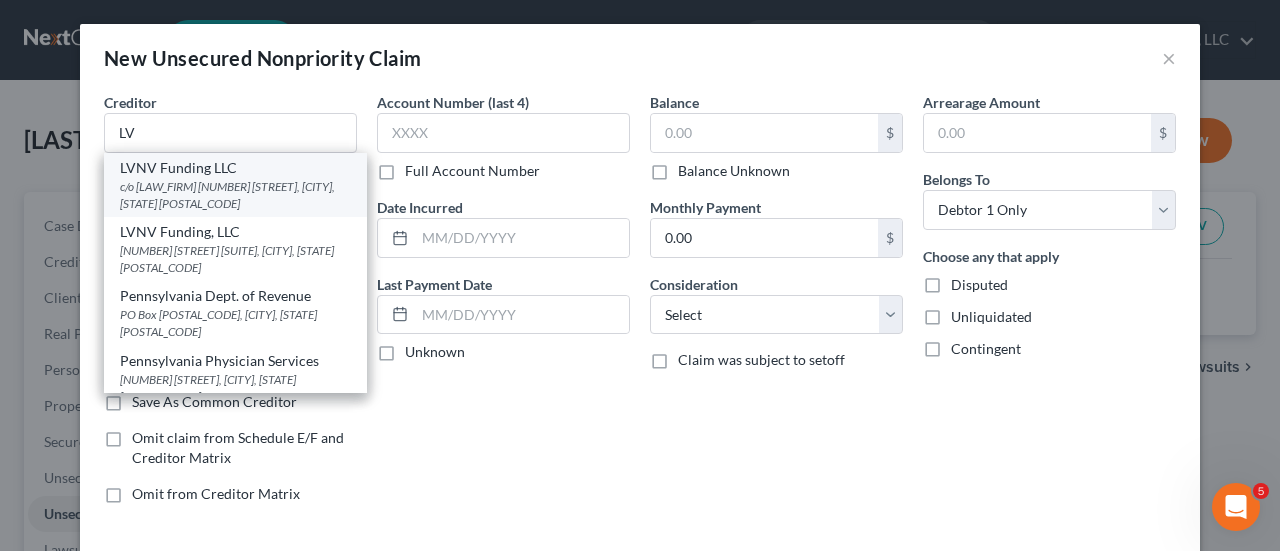 click on "c/o [LAW_FIRM] [NUMBER] [STREET], [CITY], [STATE] [POSTAL_CODE]" at bounding box center [235, 195] 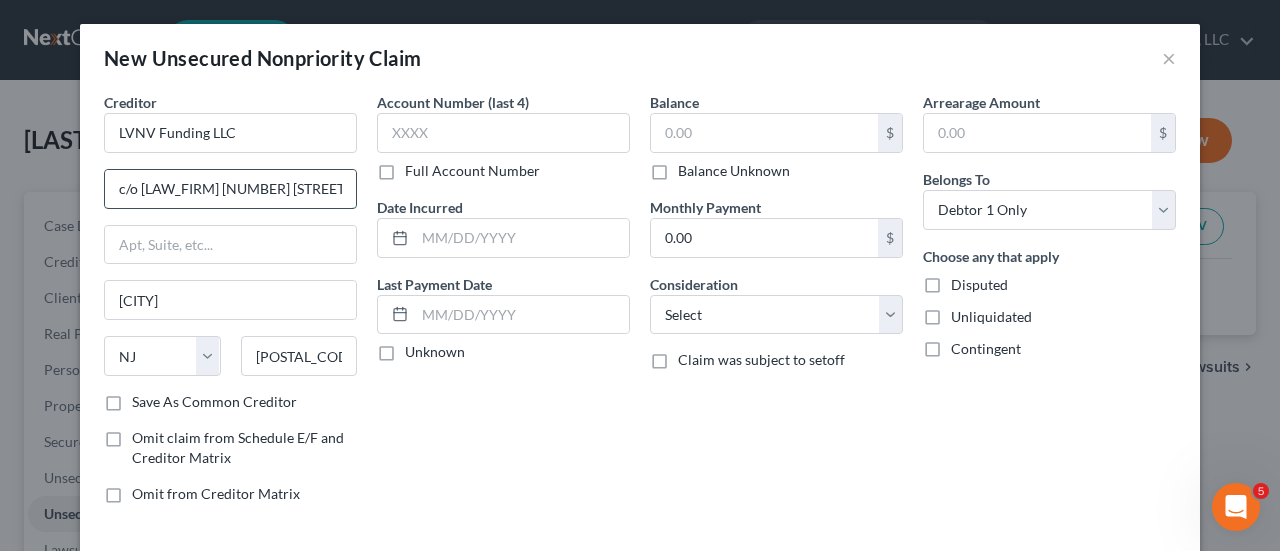 click on "c/o [LAW_FIRM] [NUMBER] [STREET], [CITY], [STATE] [POSTAL_CODE]" at bounding box center [230, 189] 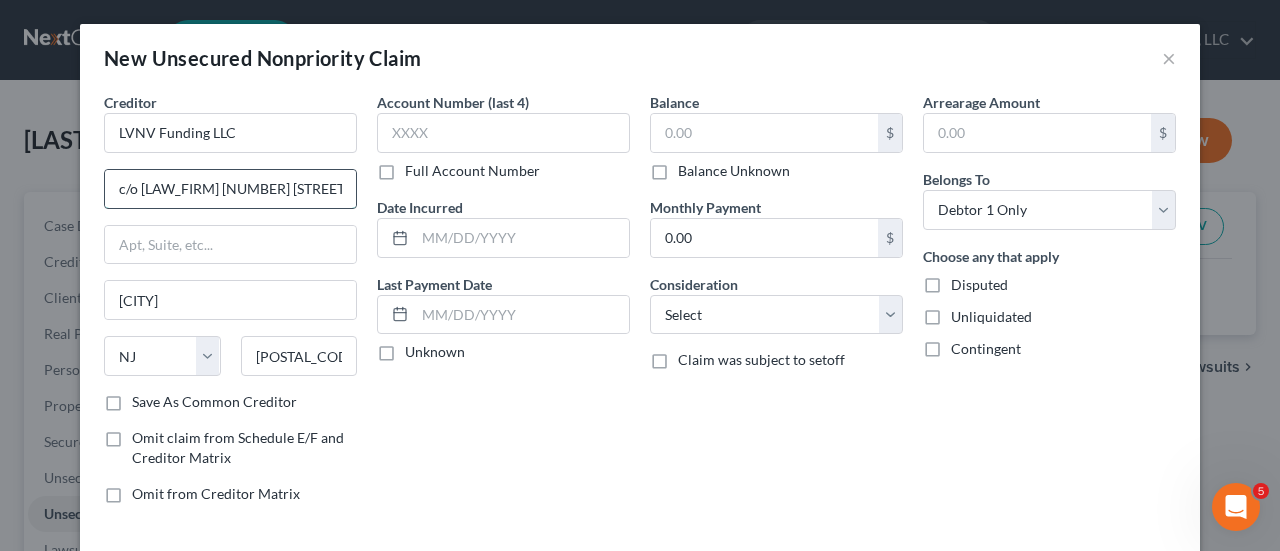 click on "c/o [LAW_FIRM] [NUMBER] [STREET], [CITY], [STATE] [POSTAL_CODE]" at bounding box center [230, 189] 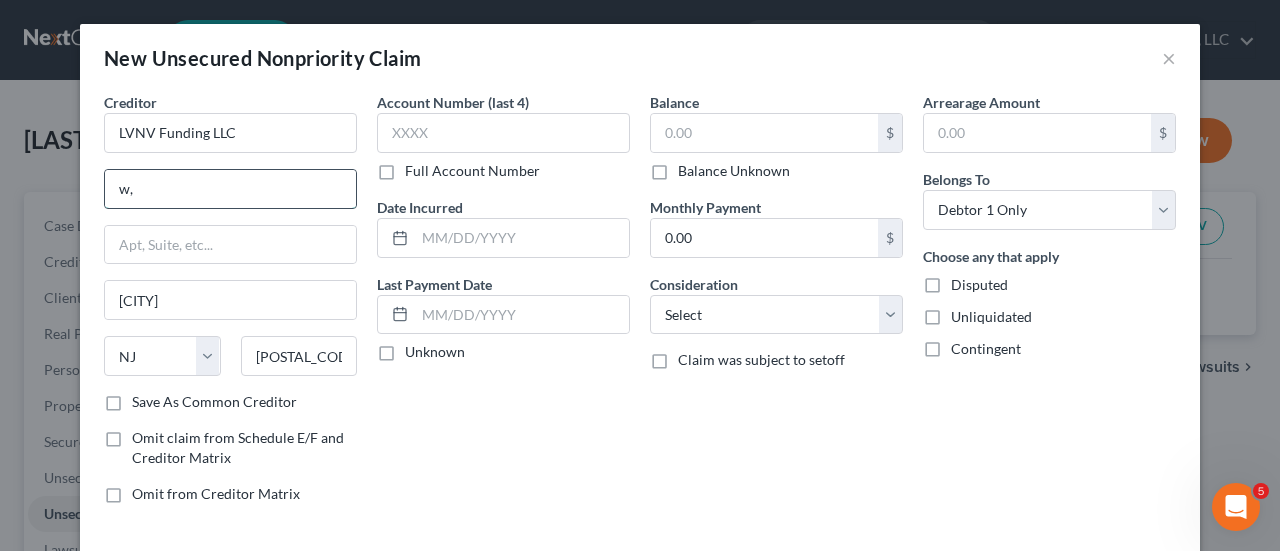 type on "w" 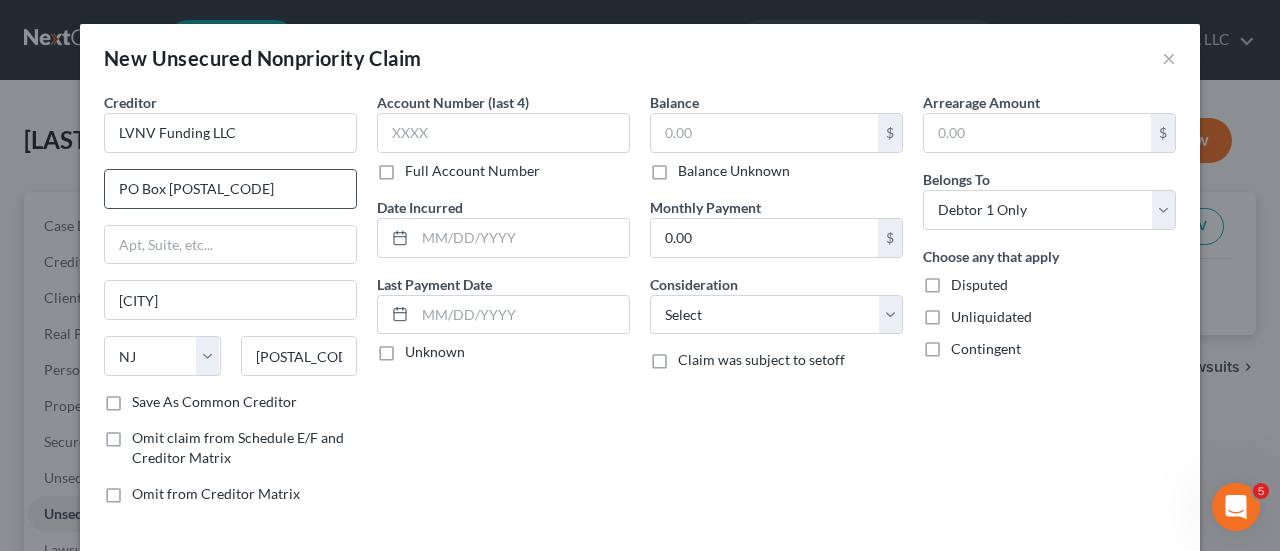 type on "PO Box [POSTAL_CODE]" 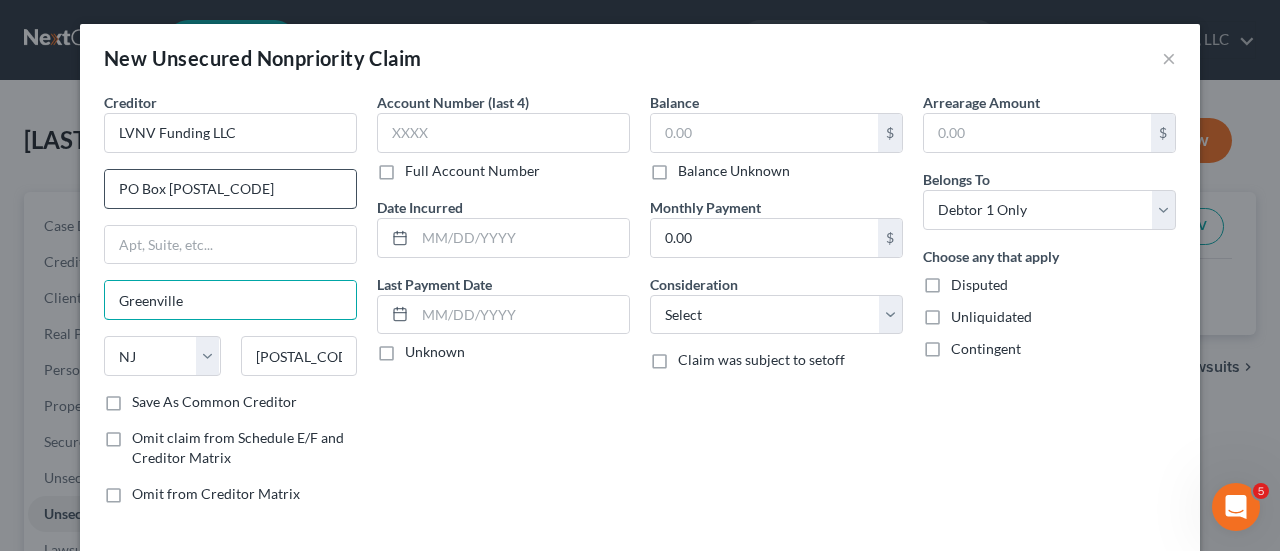 type on "Greenville" 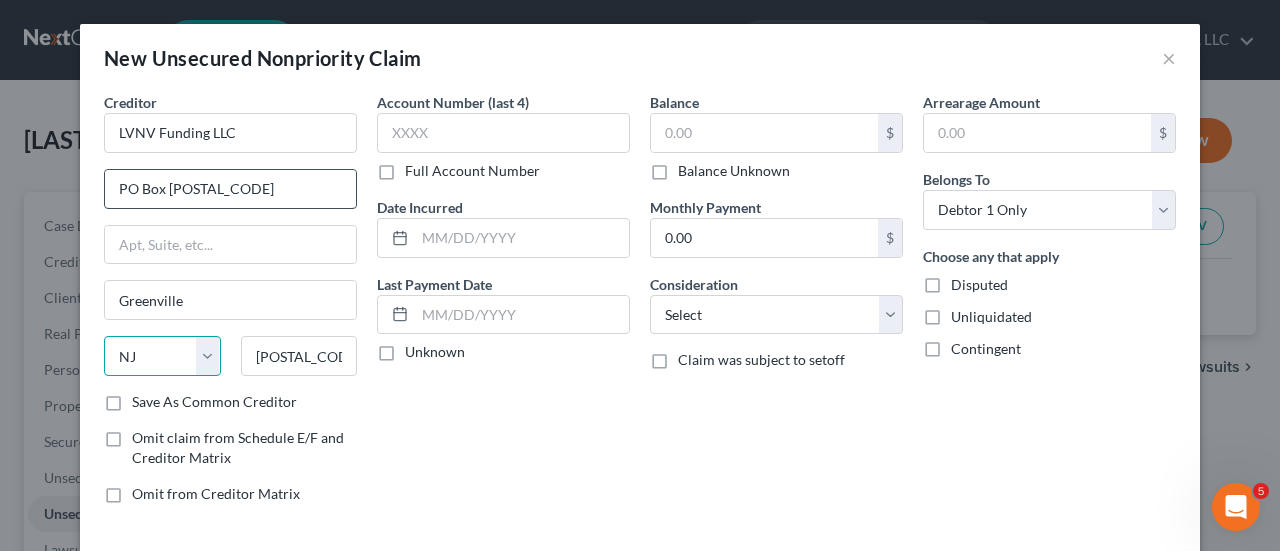 select on "42" 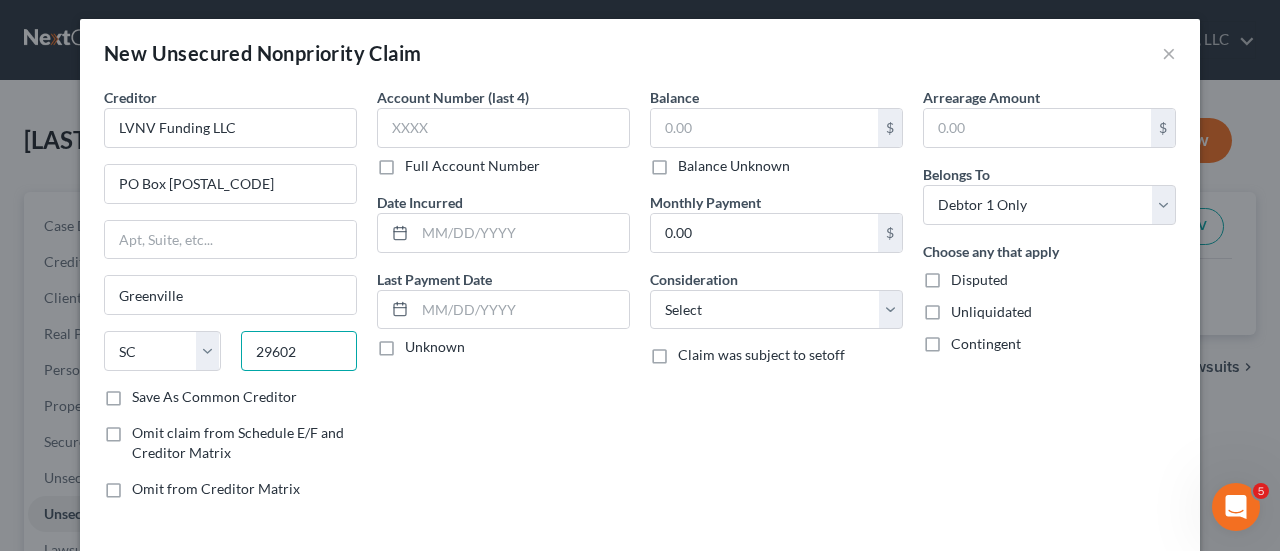 scroll, scrollTop: 6, scrollLeft: 0, axis: vertical 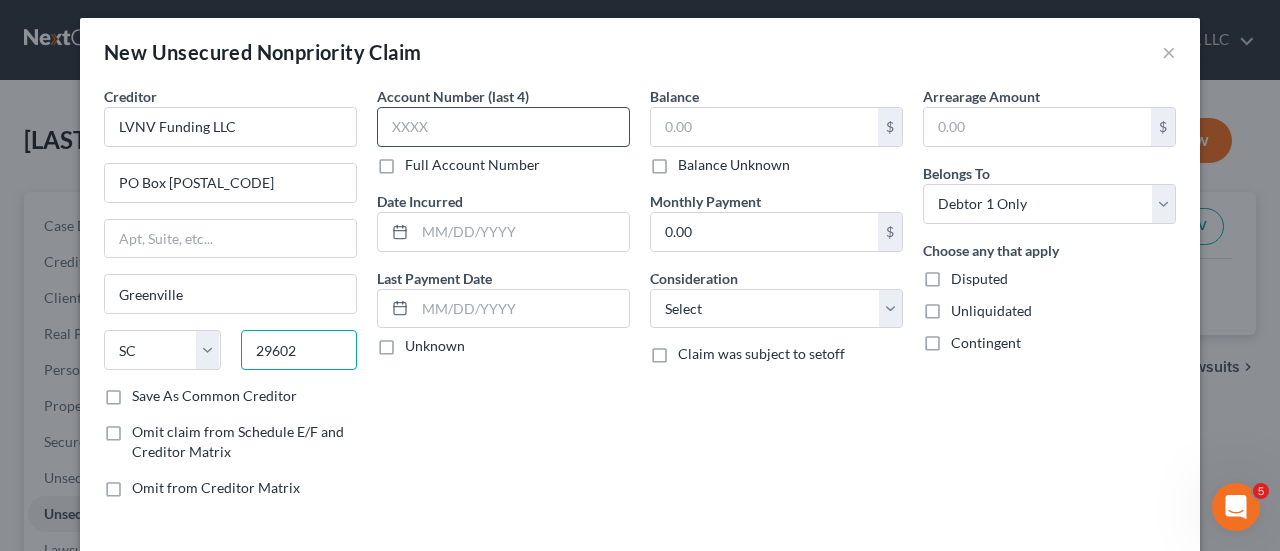 type on "29602" 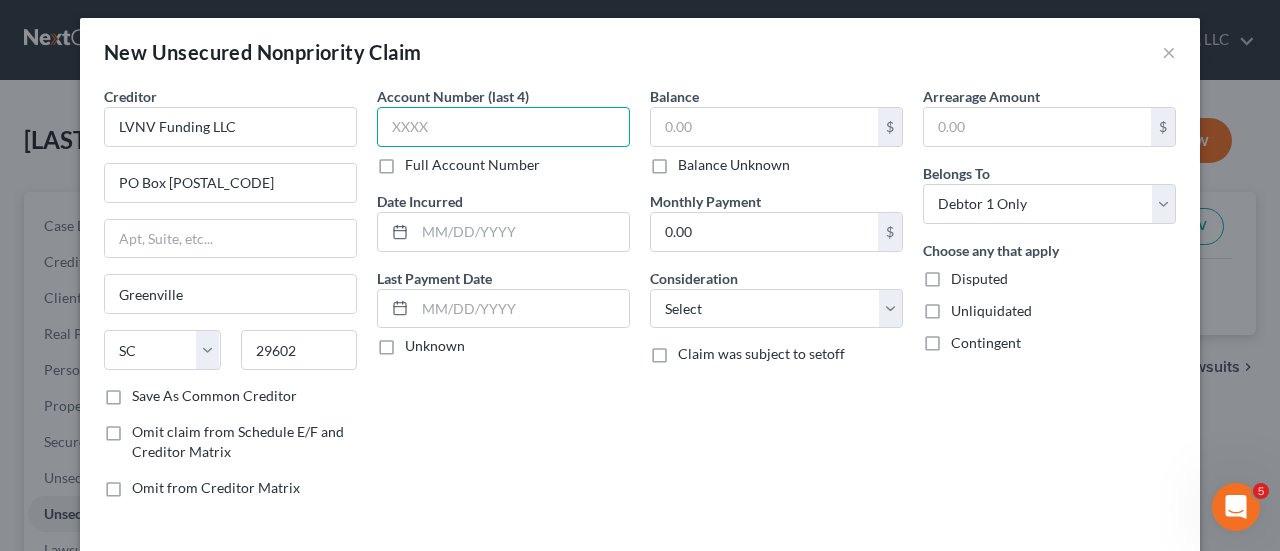 click at bounding box center [503, 127] 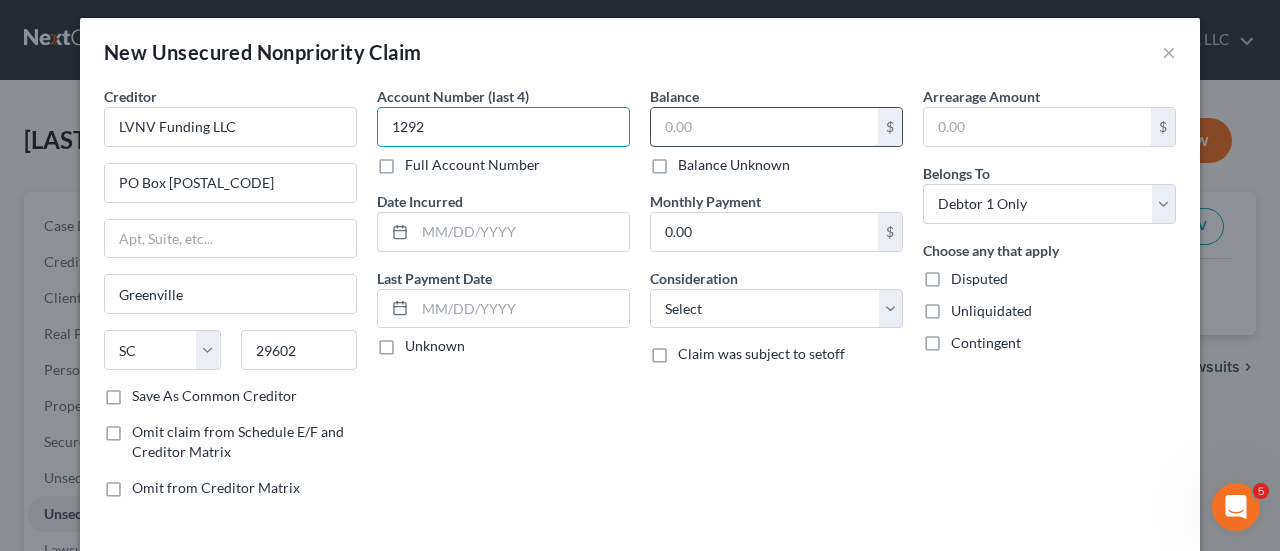 type on "1292" 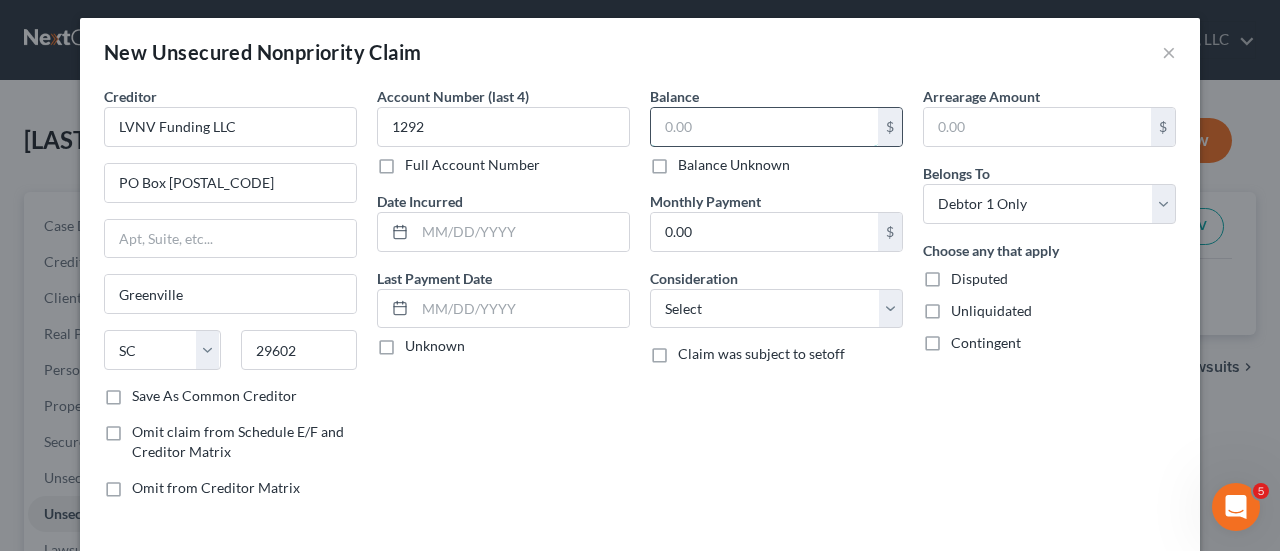 click at bounding box center (764, 127) 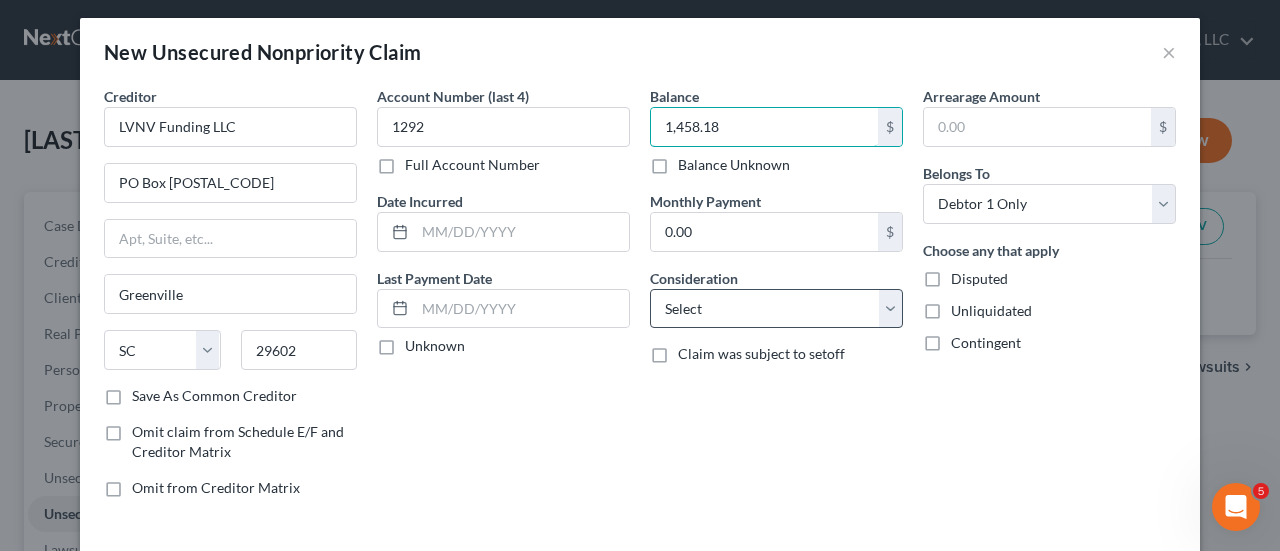 type on "1,458.18" 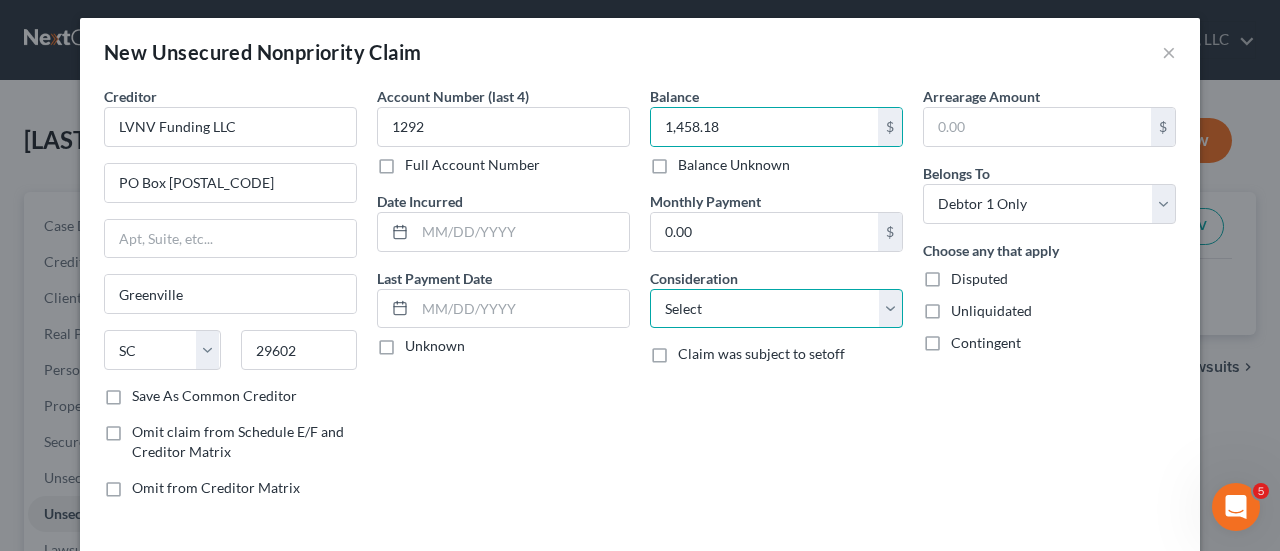 click on "Select Cable / Satellite Services Collection Agency Credit Card Debt Debt Counseling / Attorneys Deficiency Balance Domestic Support Obligations Home / Car Repairs Income Taxes Judgment Liens Medical Services Monies Loaned / Advanced Mortgage Obligation From Divorce Or Separation Obligation To Pensions Other Overdrawn Bank Account Promised To Help Pay Creditors Student Loans Suppliers And Vendors Telephone / Internet Services Utility Services" at bounding box center [776, 309] 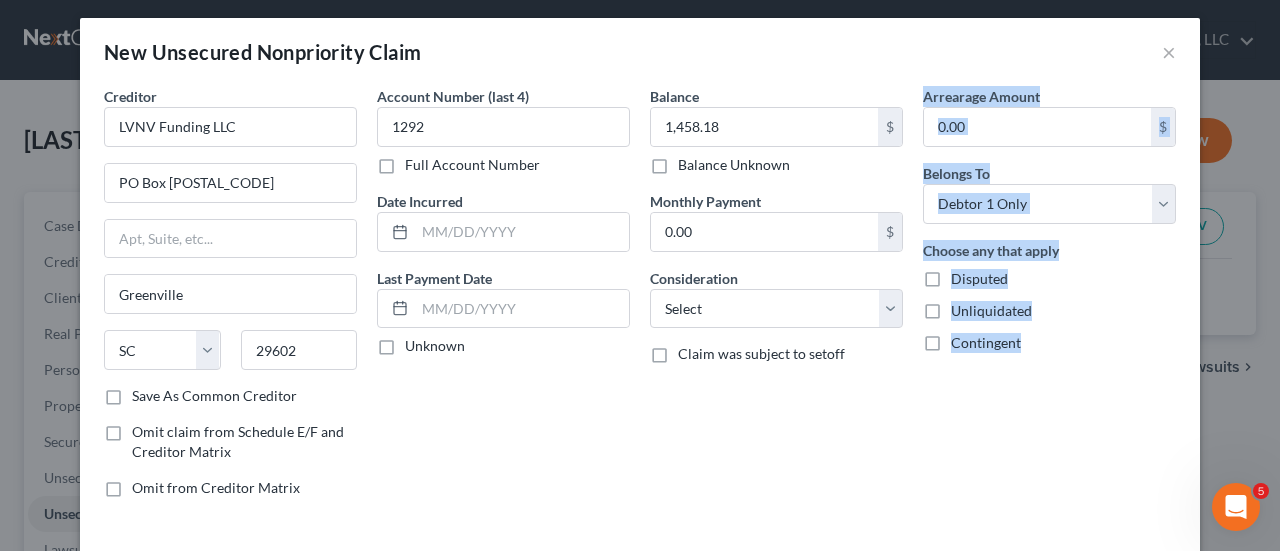 drag, startPoint x: 729, startPoint y: 415, endPoint x: 949, endPoint y: 376, distance: 223.43008 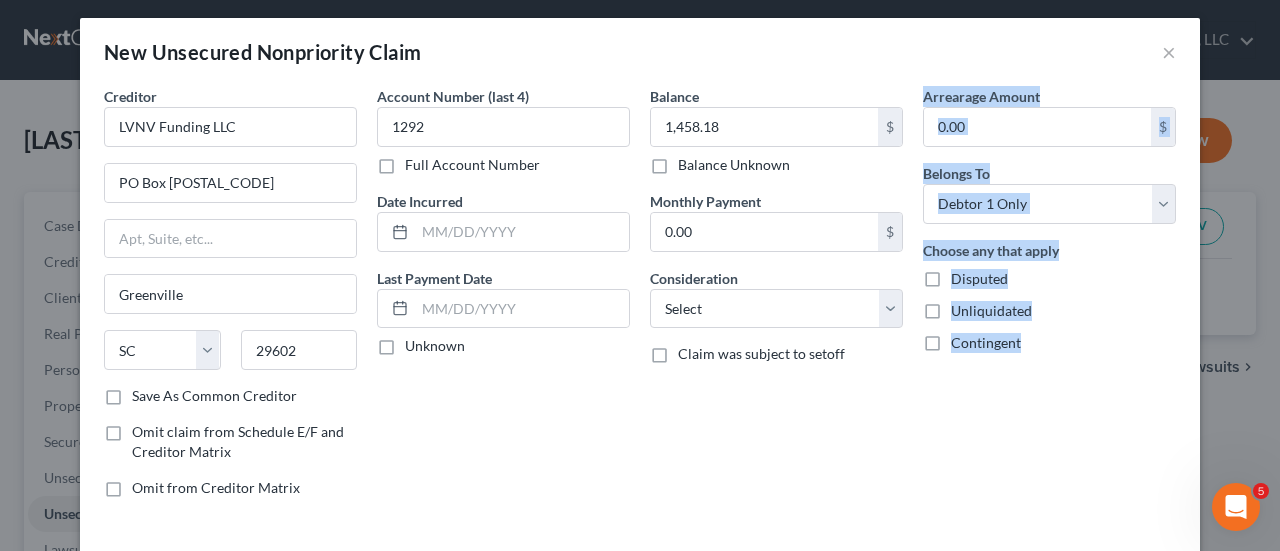 click on "Balance
1,458.18 $
Balance Unknown
Balance Undetermined
1,458.18 $
Balance Unknown
Monthly Payment 0.00 $ Consideration Select Cable / Satellite Services Collection Agency Credit Card Debt Debt Counseling / Attorneys Deficiency Balance Domestic Support Obligations Home / Car Repairs Income Taxes Judgment Liens Medical Services Monies Loaned / Advanced Mortgage Obligation From Divorce Or Separation Obligation To Pensions" at bounding box center [776, 300] 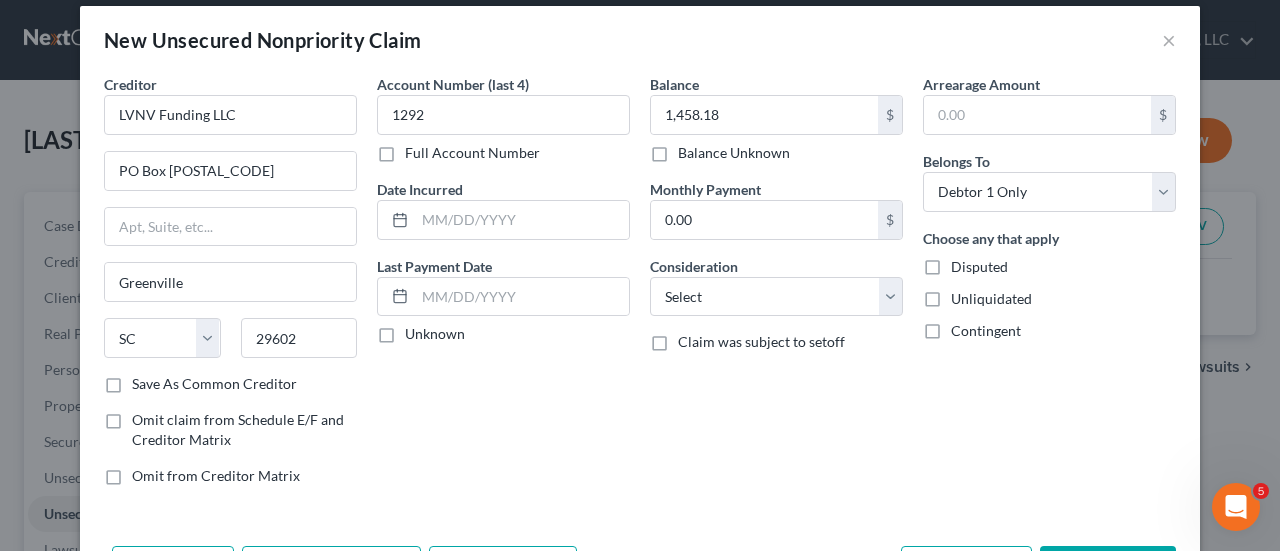 scroll, scrollTop: 90, scrollLeft: 0, axis: vertical 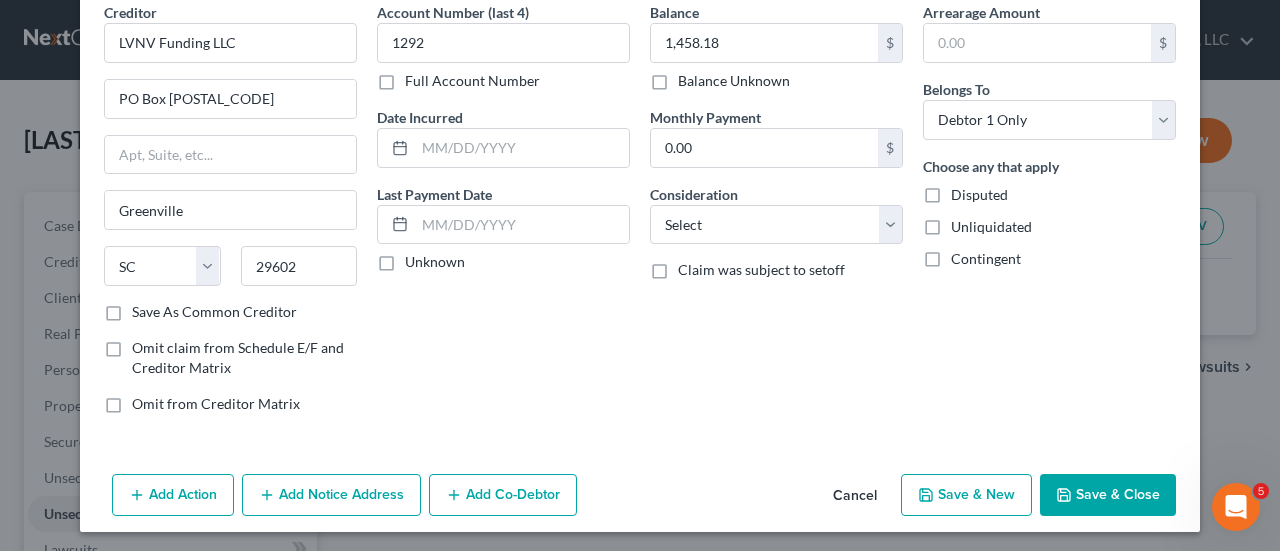 click on "Save & Close" at bounding box center [1108, 495] 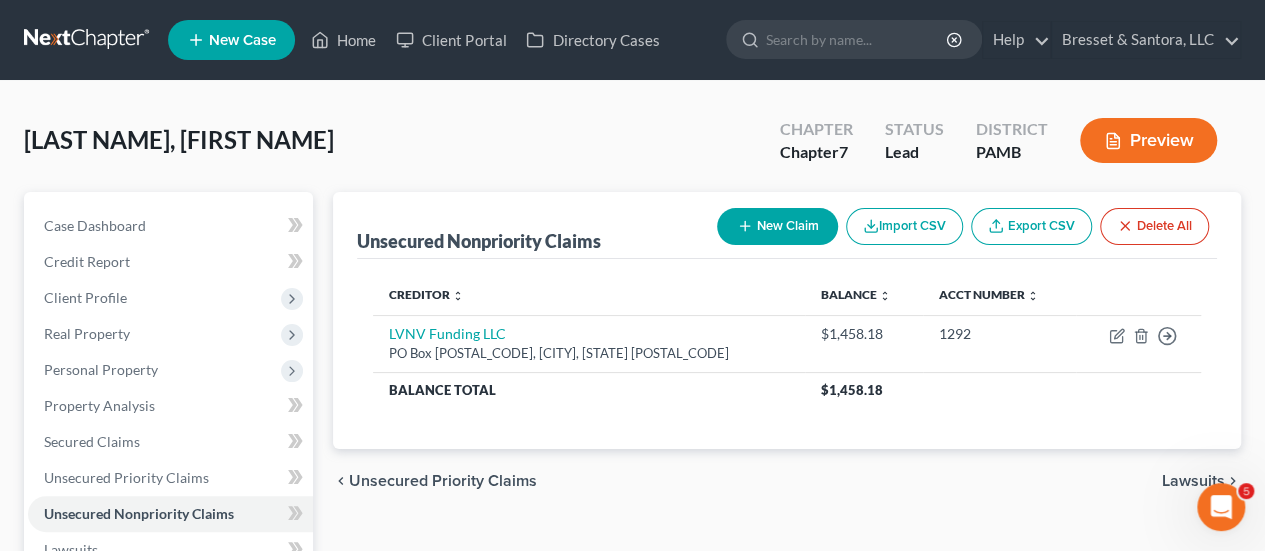 click on "New Claim" at bounding box center [777, 226] 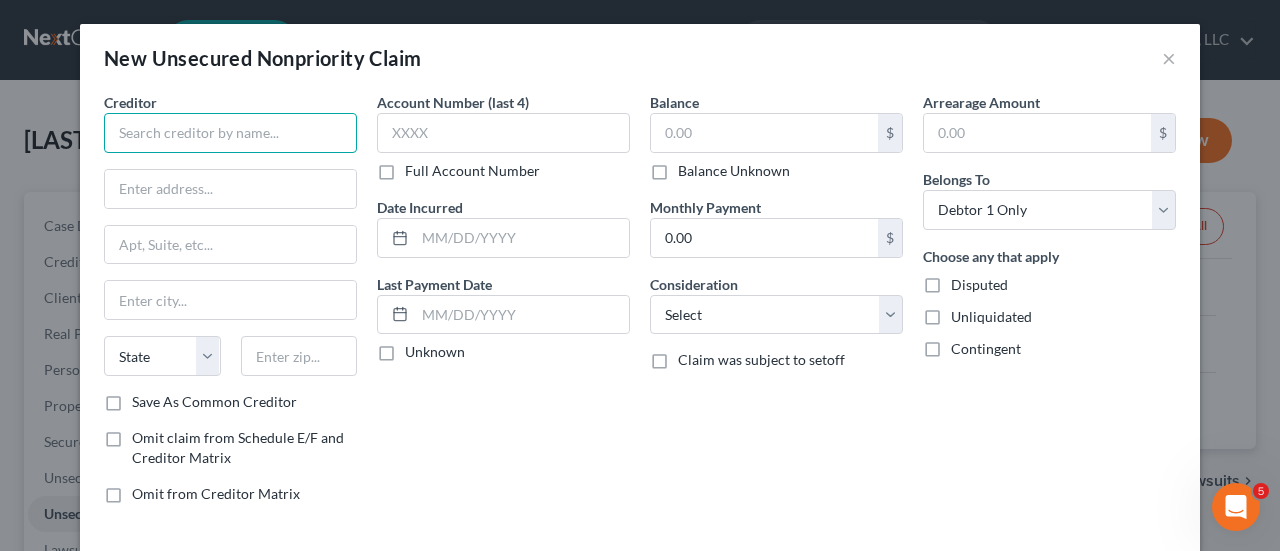 click at bounding box center (230, 133) 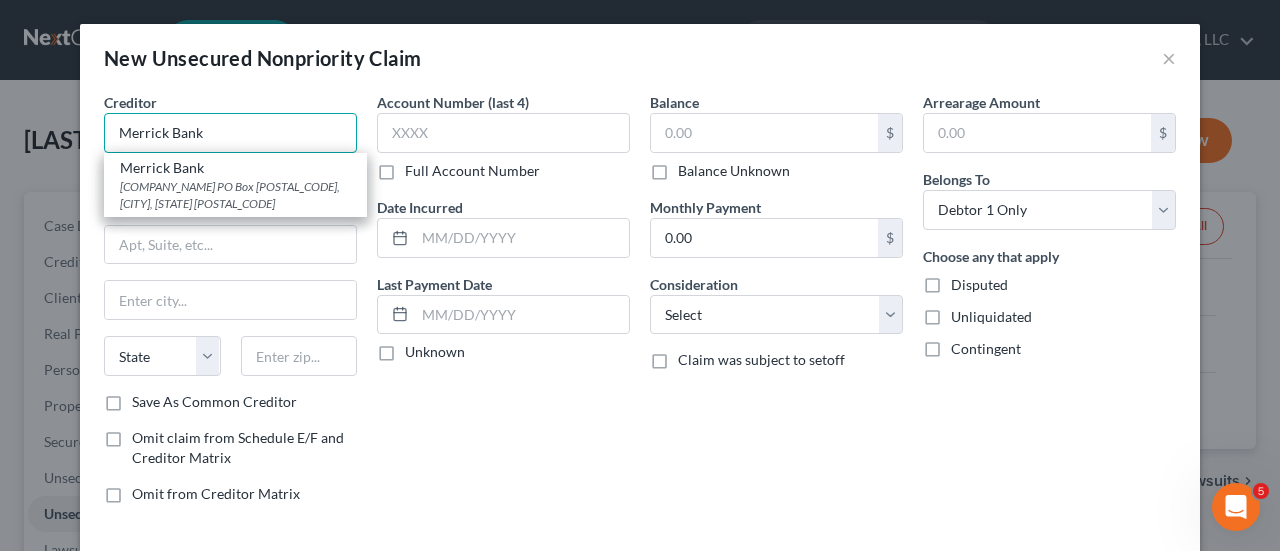 type on "Merrick Bank" 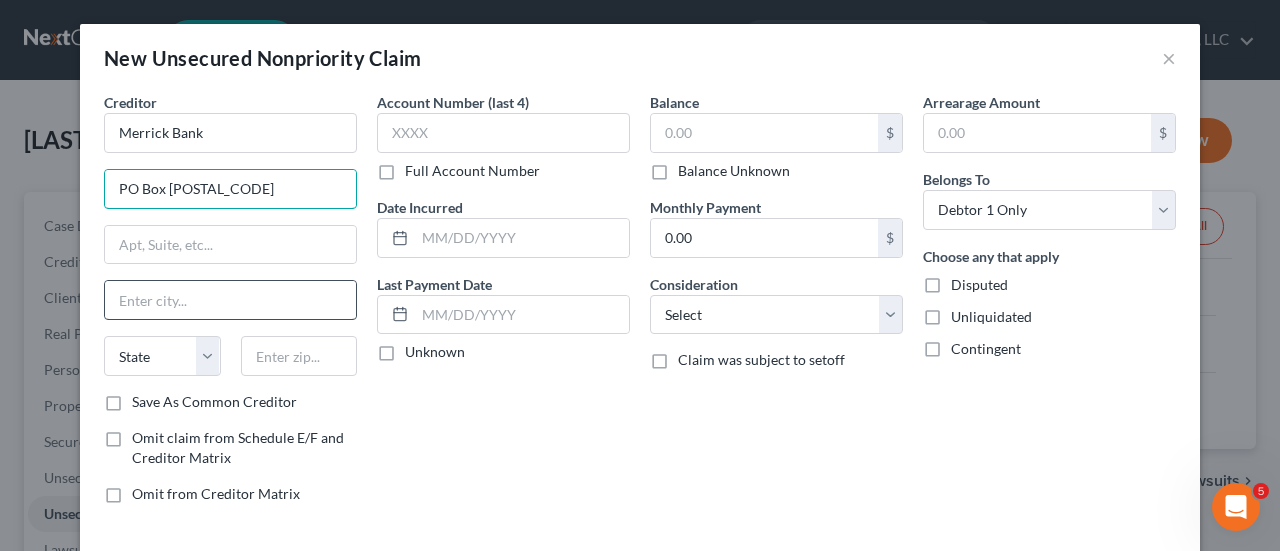 type on "PO Box [POSTAL_CODE]" 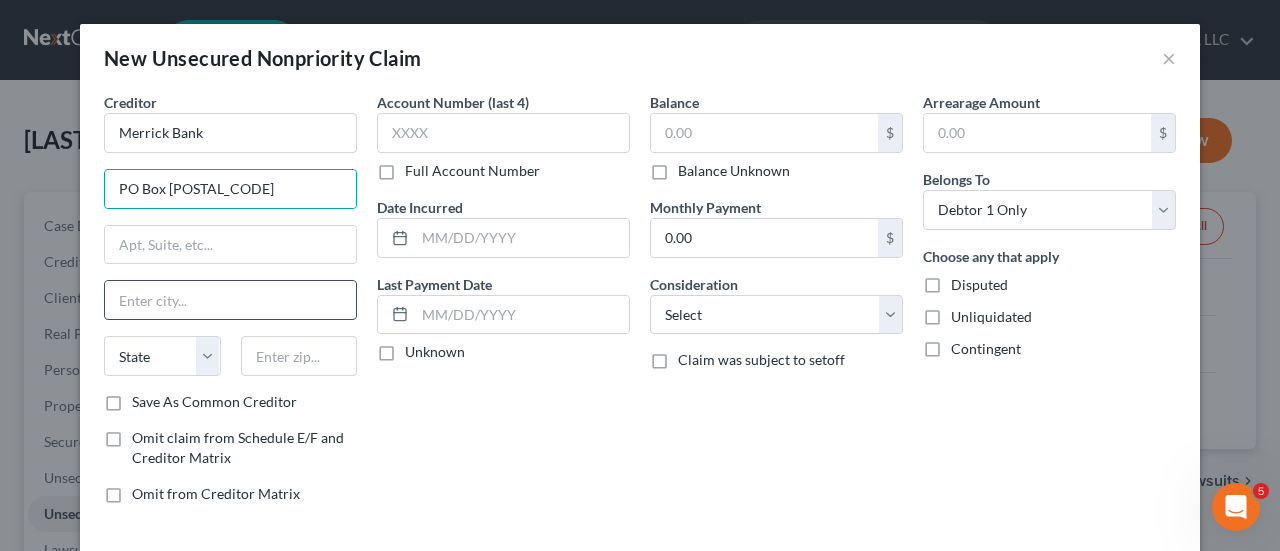 click at bounding box center [230, 300] 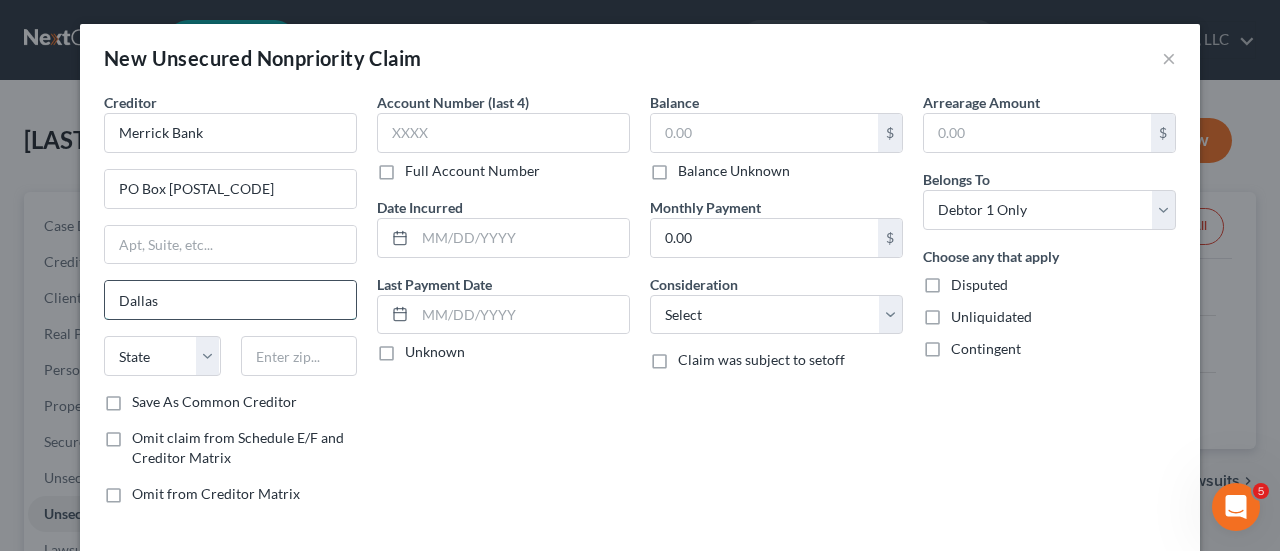 type on "Dallas" 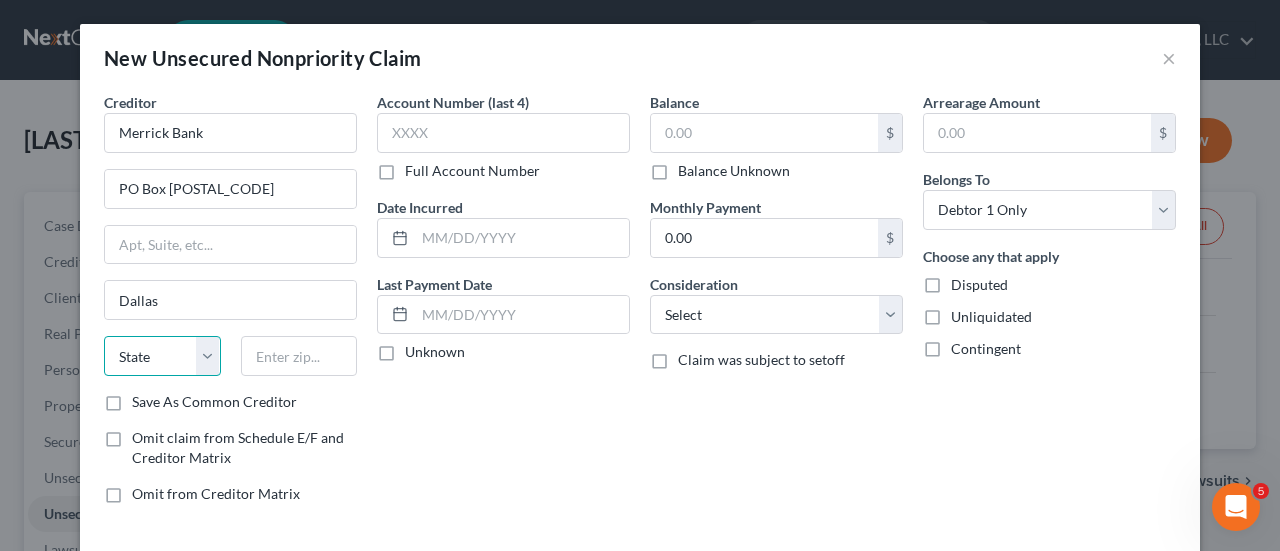 click on "State AL AK AR AZ CA CO CT DE DC FL GA GU HI ID IL IN IA KS KY LA ME MD MA MI MN MS MO MT NC ND NE NV NH NJ NM NY OH OK OR PA PR RI SC SD TN TX UT VI VA VT WA WV WI WY" at bounding box center (162, 356) 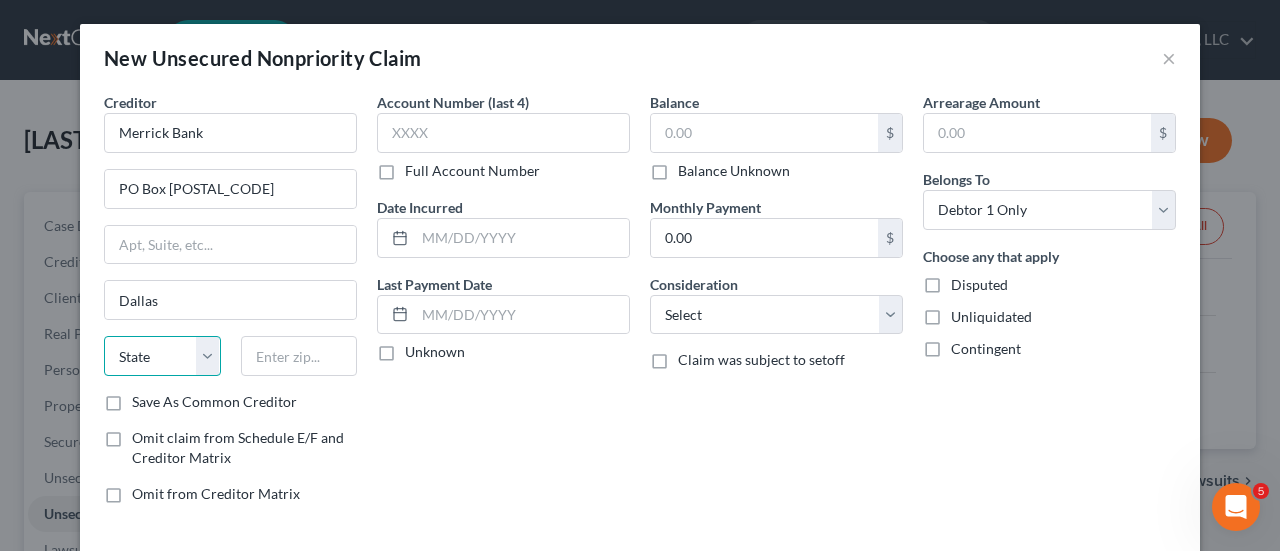 select on "45" 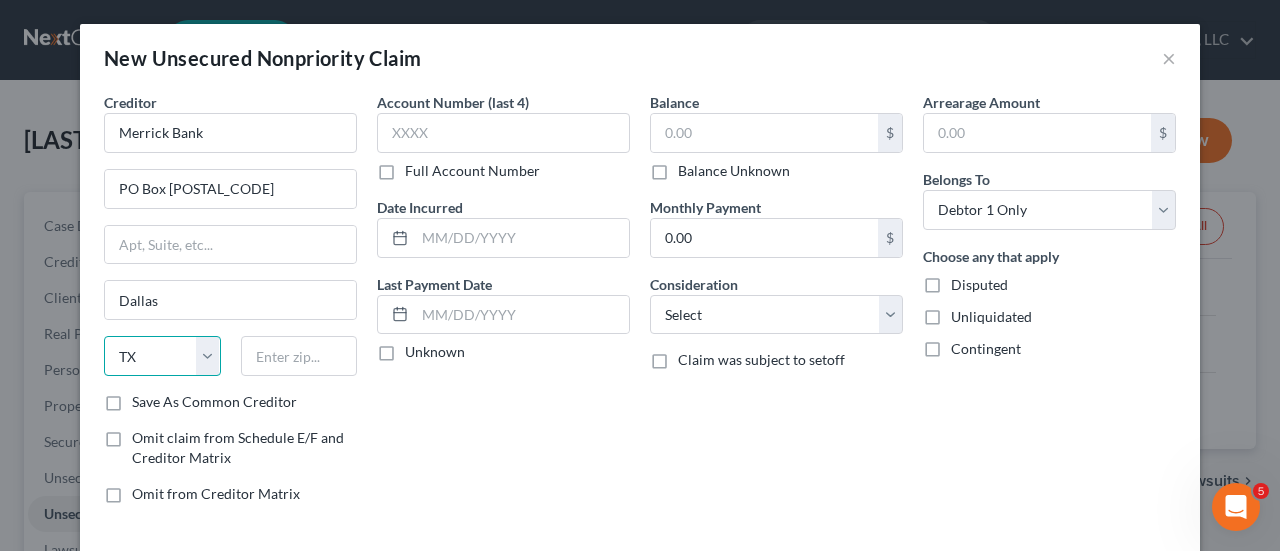 click on "State AL AK AR AZ CA CO CT DE DC FL GA GU HI ID IL IN IA KS KY LA ME MD MA MI MN MS MO MT NC ND NE NV NH NJ NM NY OH OK OR PA PR RI SC SD TN TX UT VI VA VT WA WV WI WY" at bounding box center (162, 356) 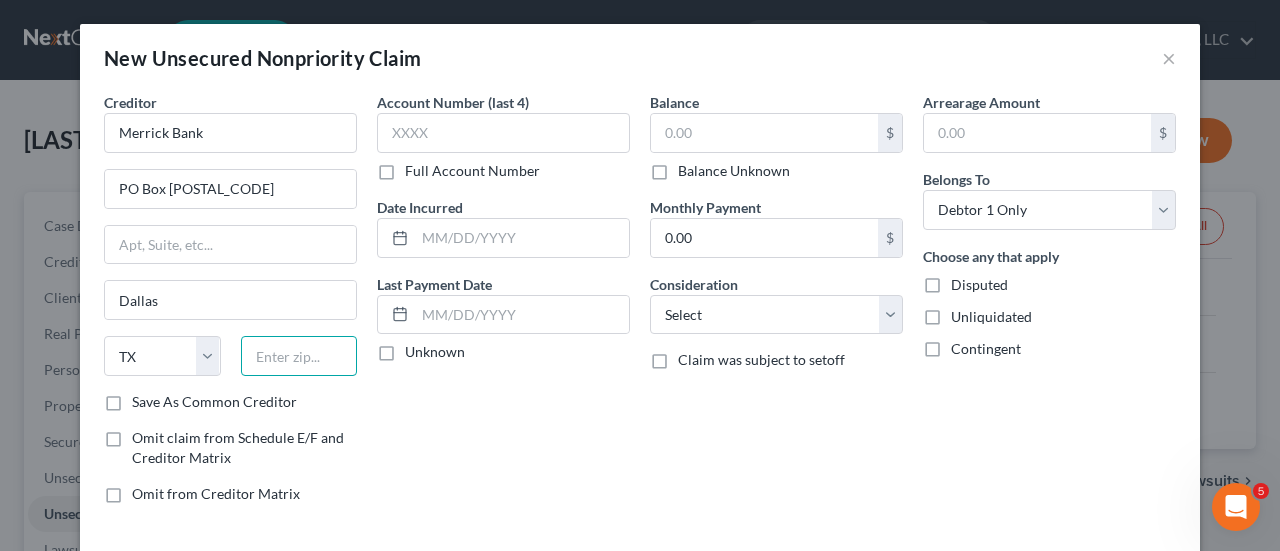 click at bounding box center (299, 356) 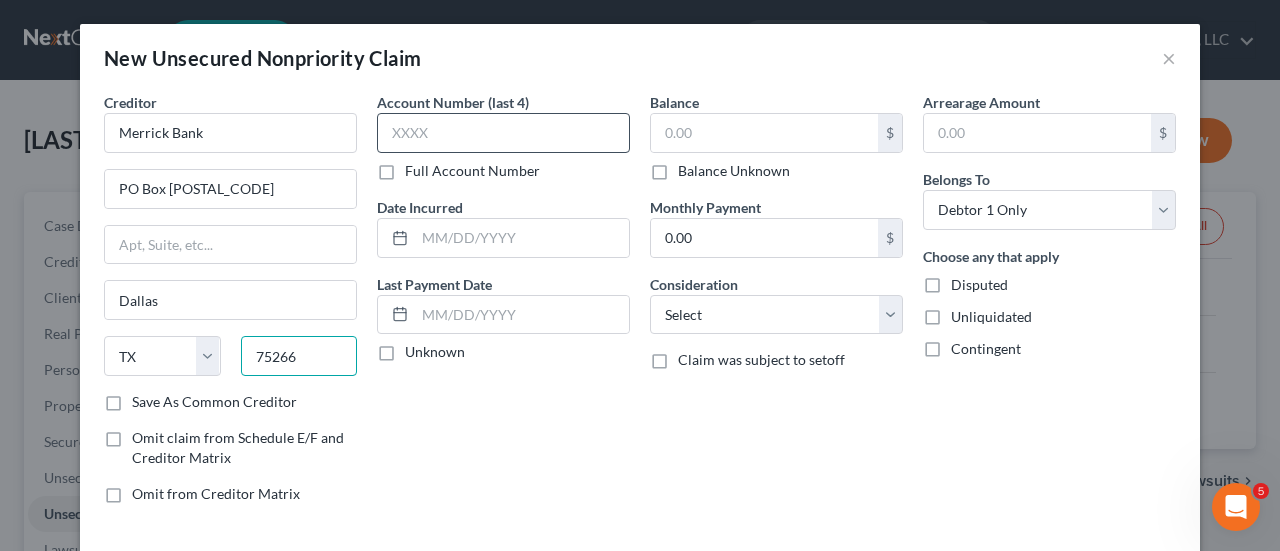type on "75266" 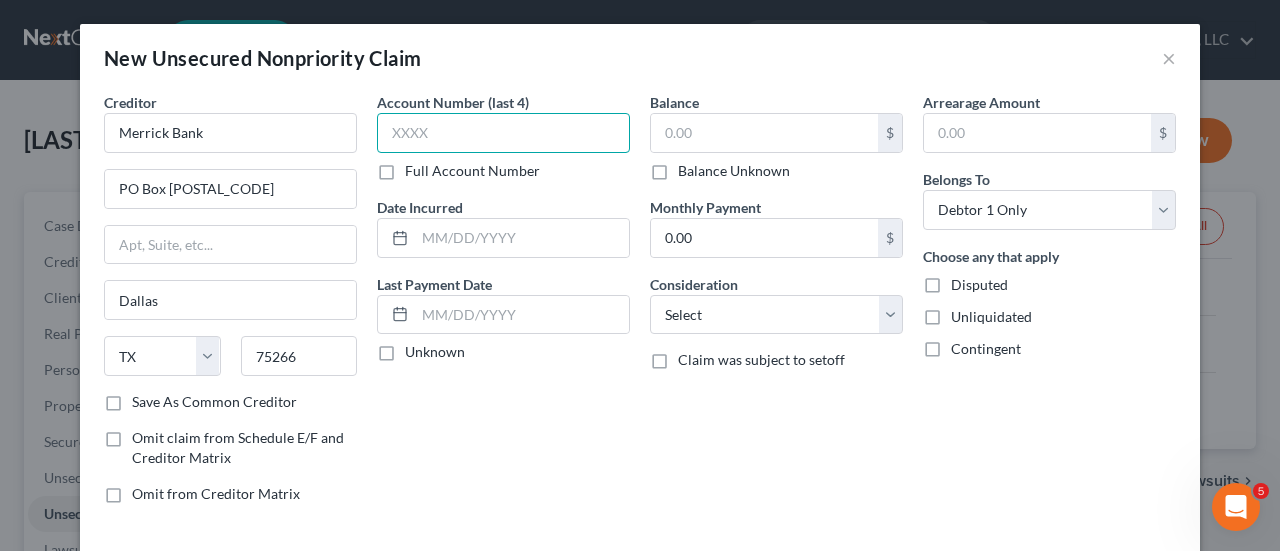 click at bounding box center (503, 133) 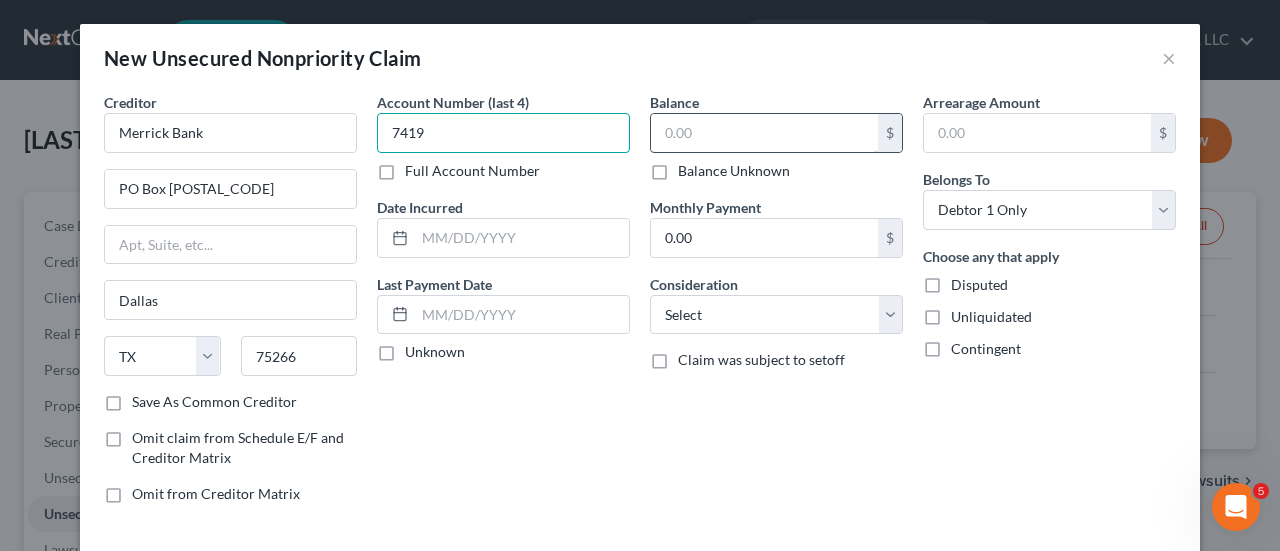 type on "7419" 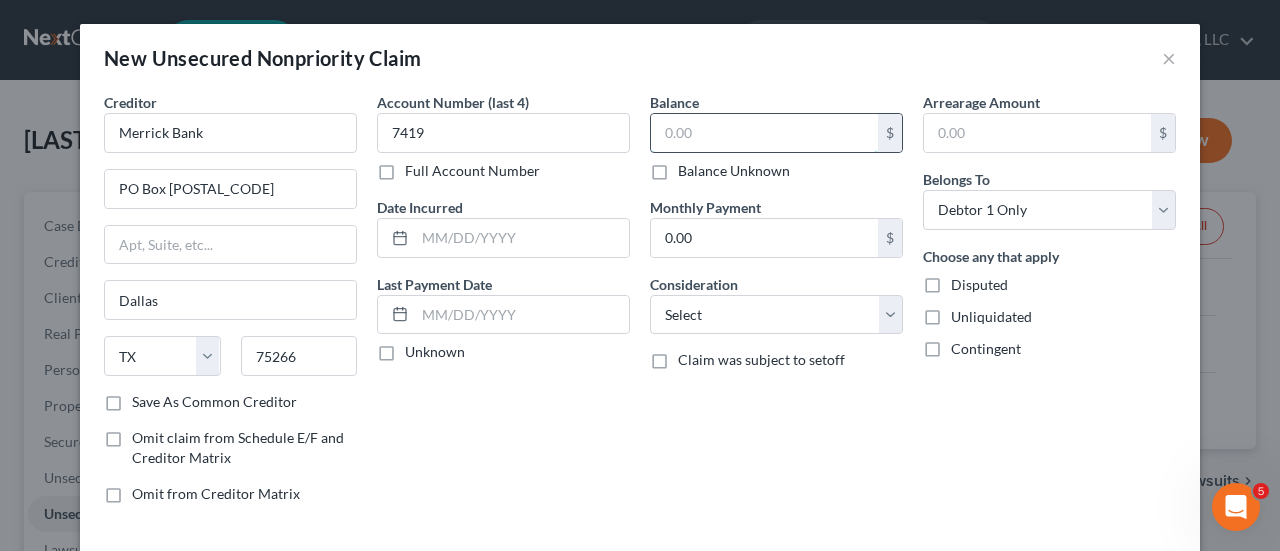 click at bounding box center (764, 133) 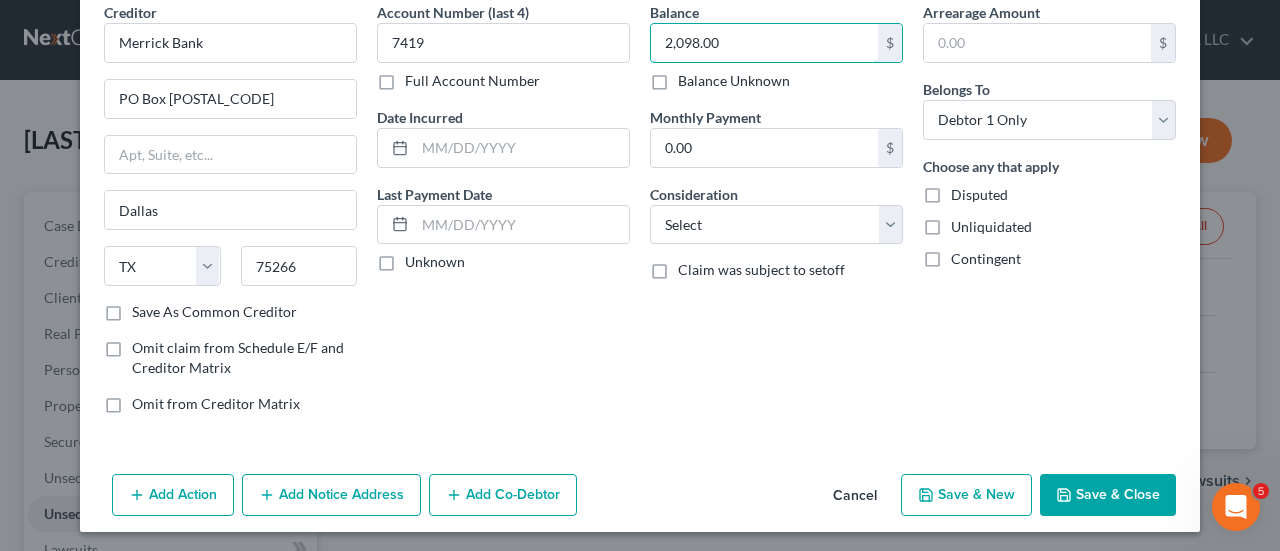 scroll, scrollTop: 90, scrollLeft: 0, axis: vertical 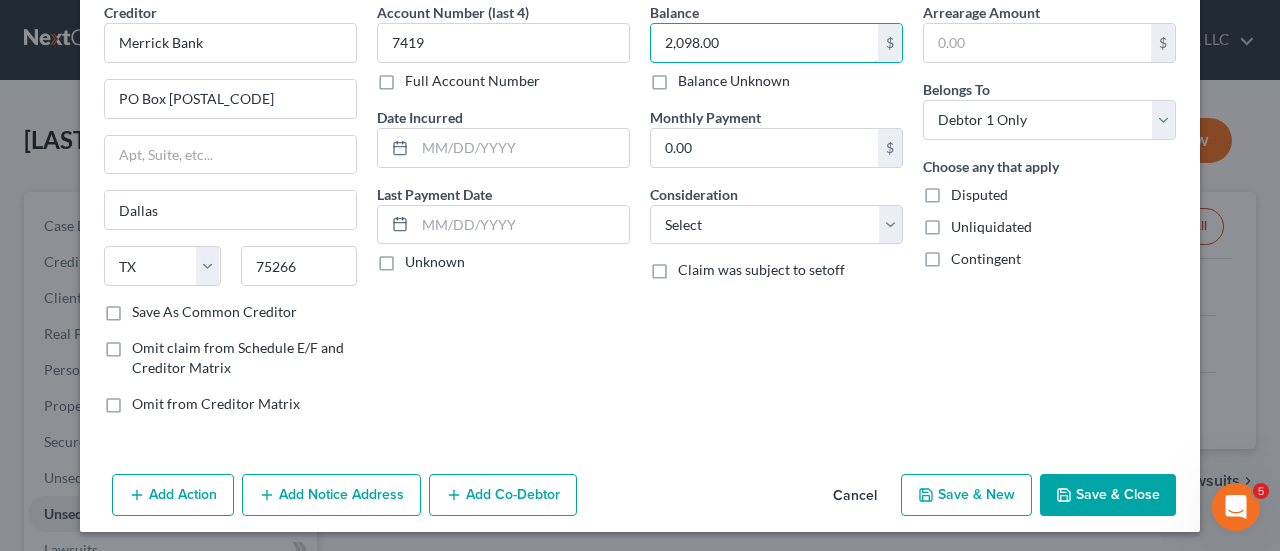 type on "2,098.00" 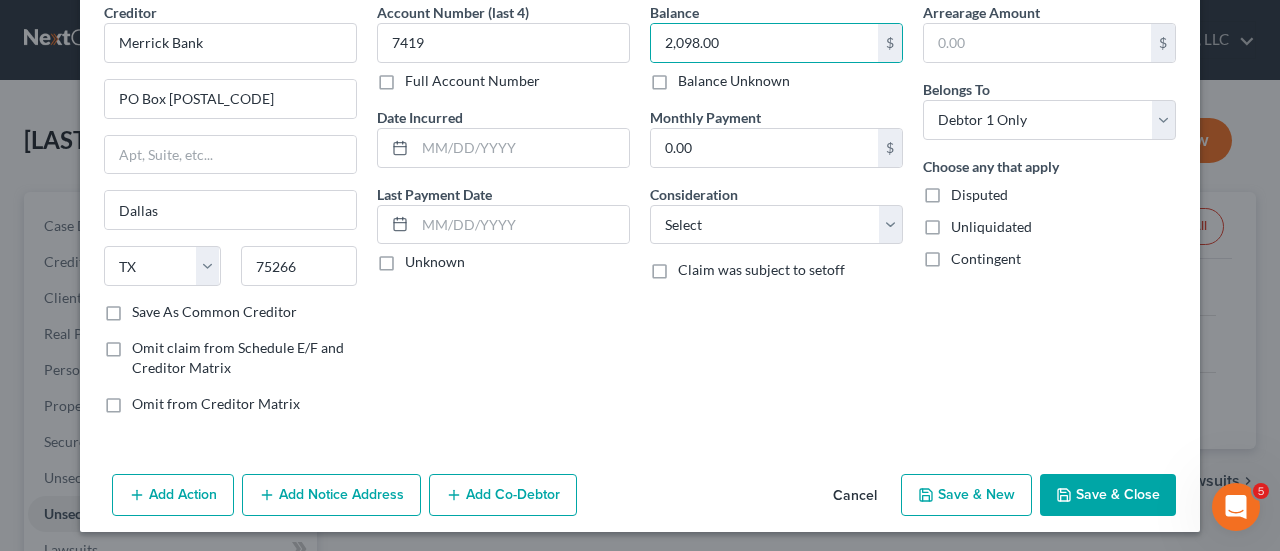 click on "Save & New" at bounding box center (966, 495) 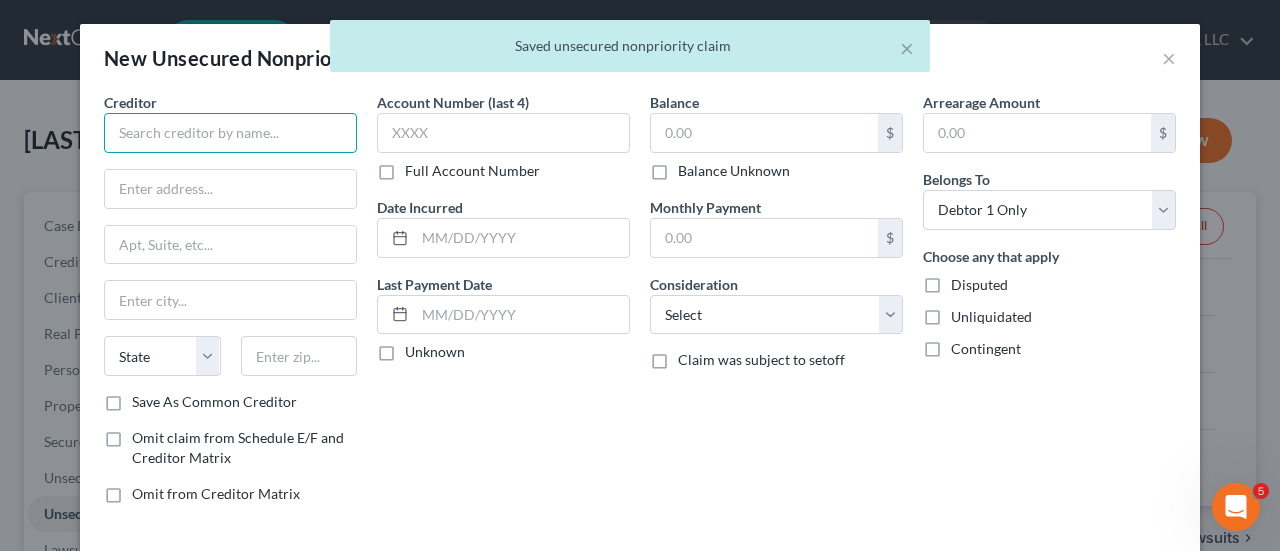 click at bounding box center (230, 133) 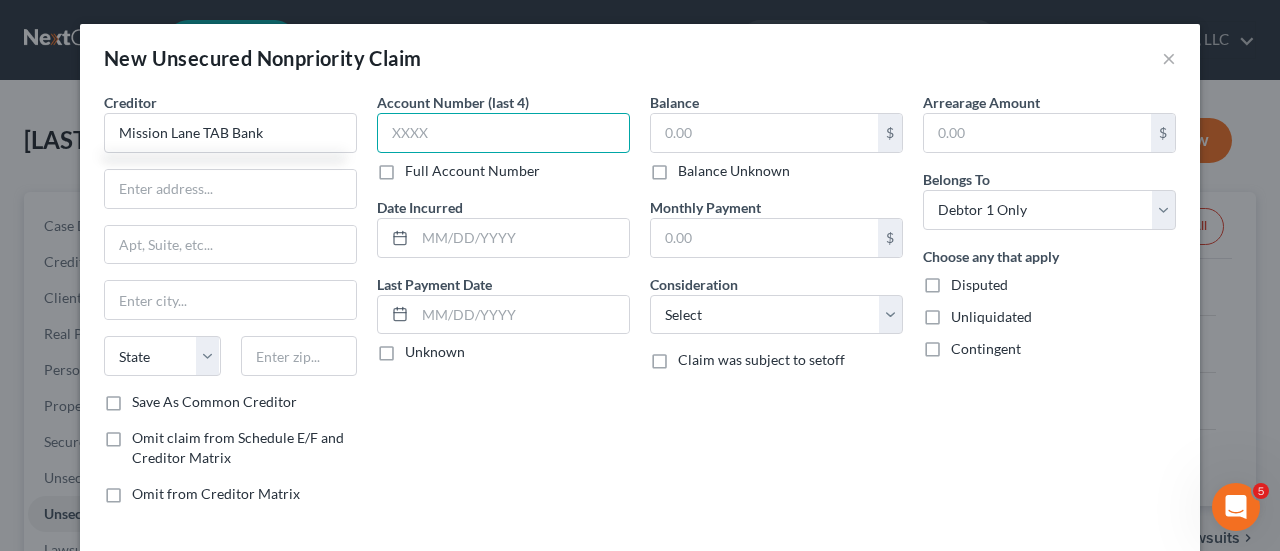 click at bounding box center [503, 133] 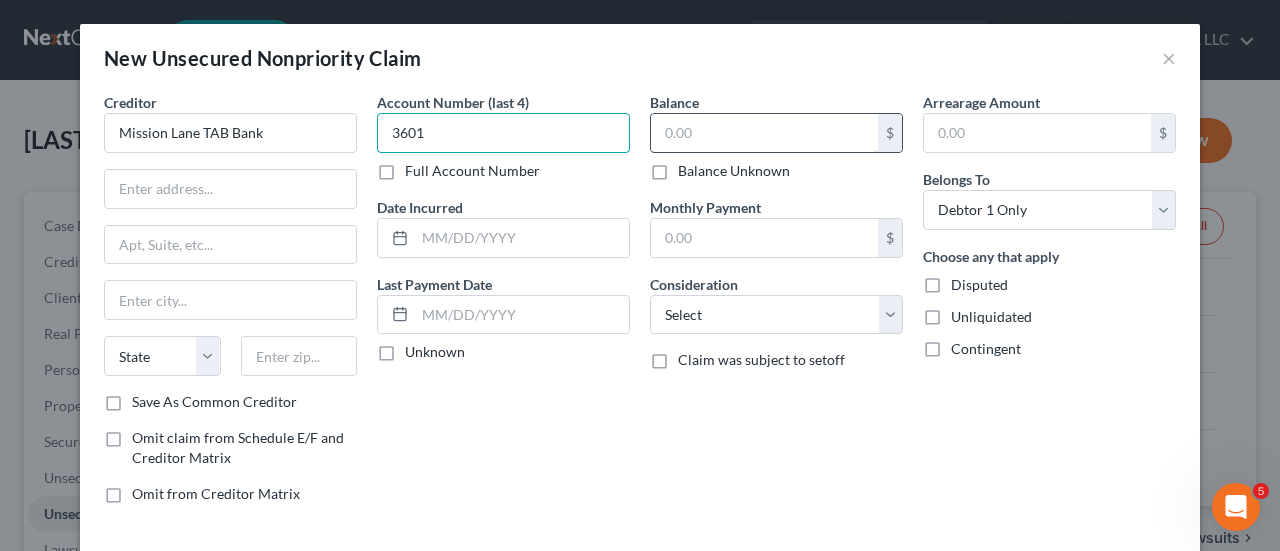 type on "3601" 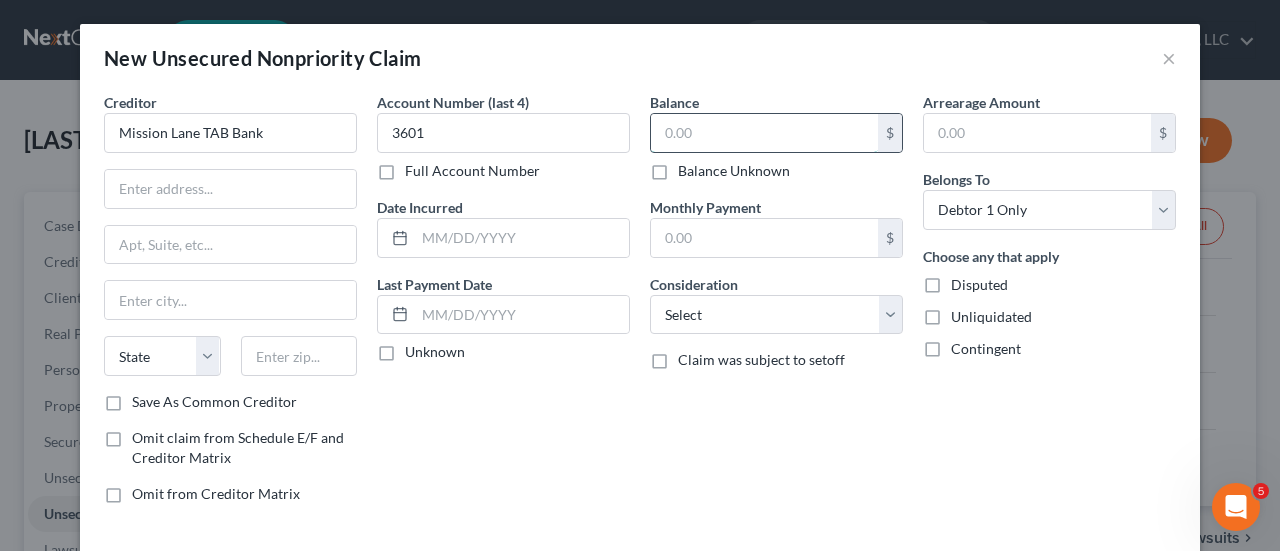 click at bounding box center [764, 133] 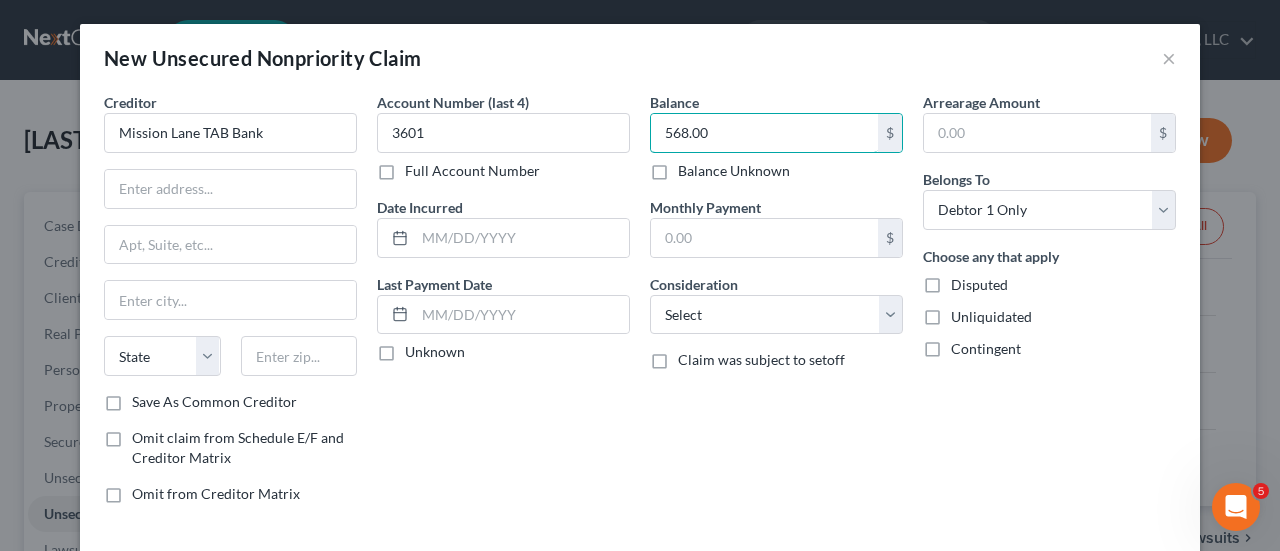 scroll, scrollTop: 90, scrollLeft: 0, axis: vertical 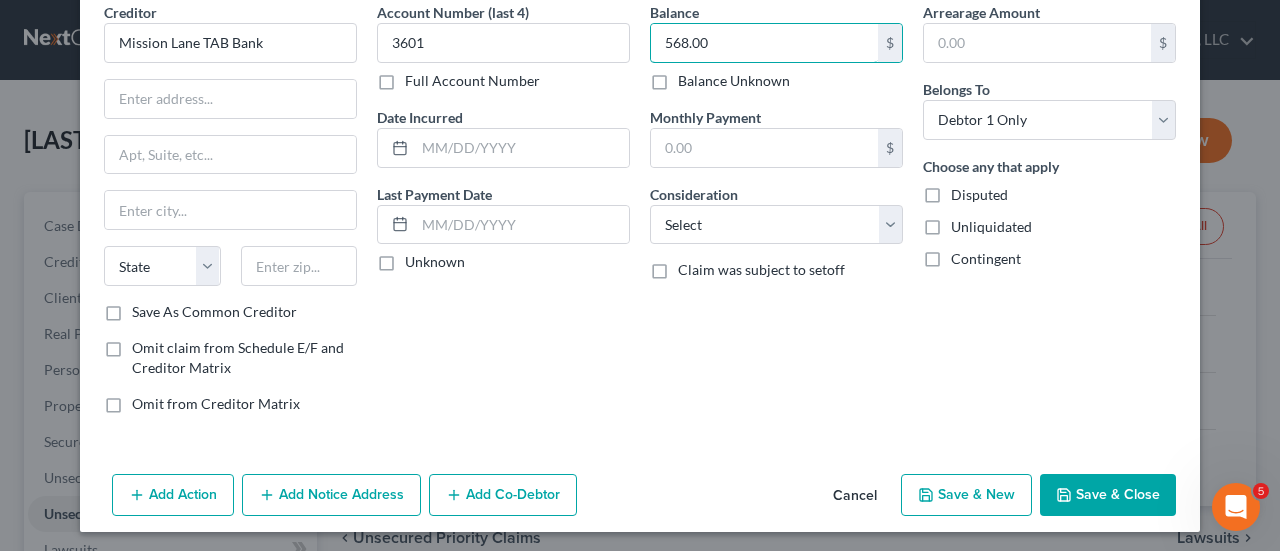 type on "568.00" 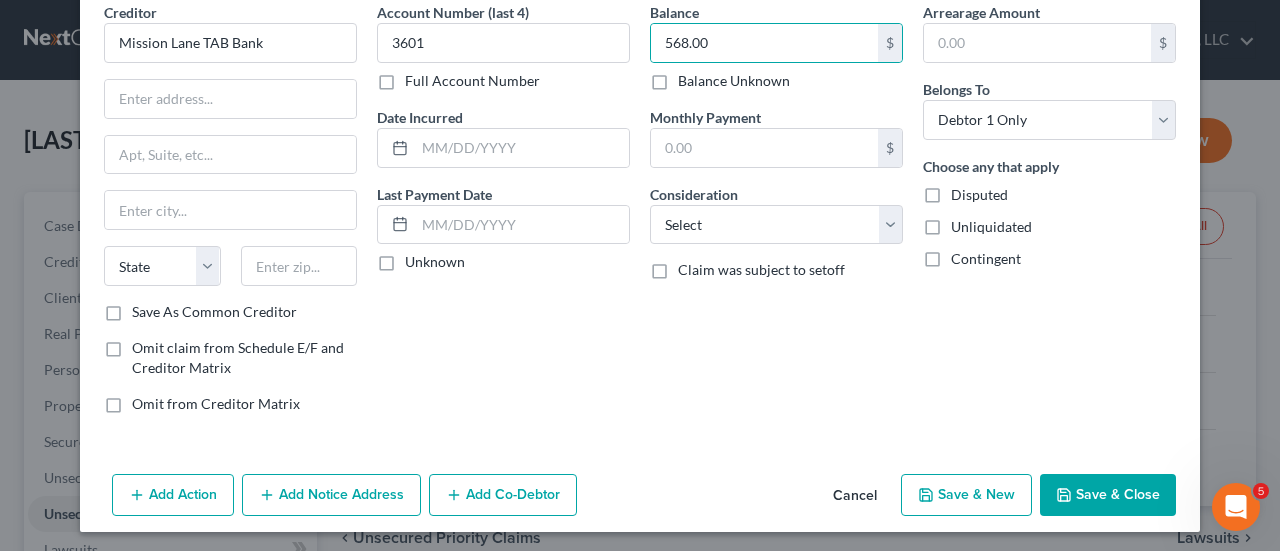click on "Save & New" at bounding box center [966, 495] 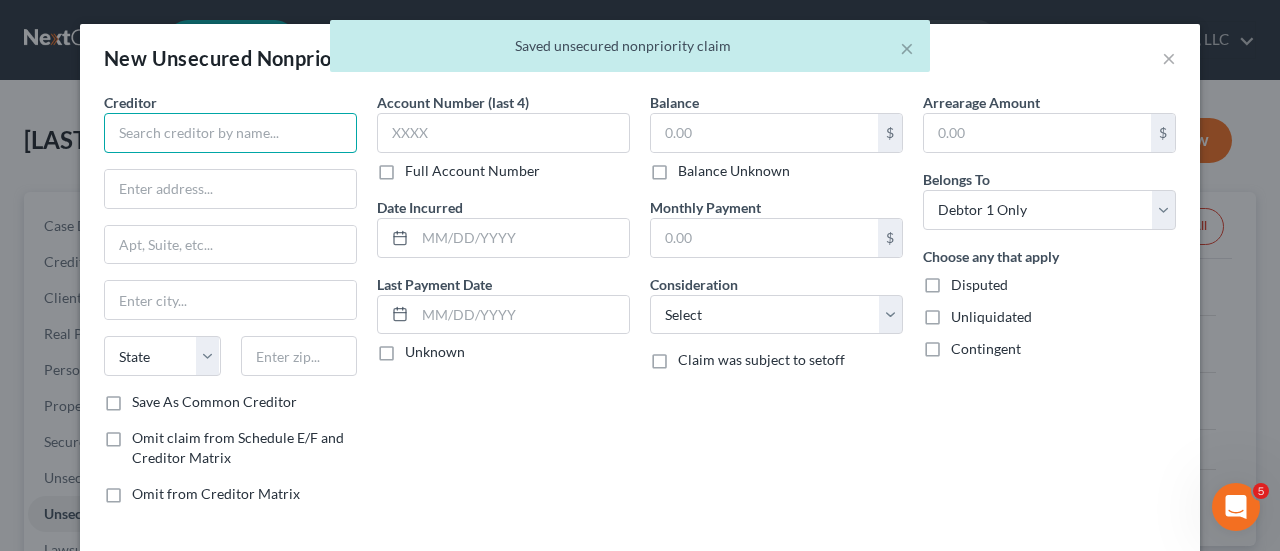 click at bounding box center [230, 133] 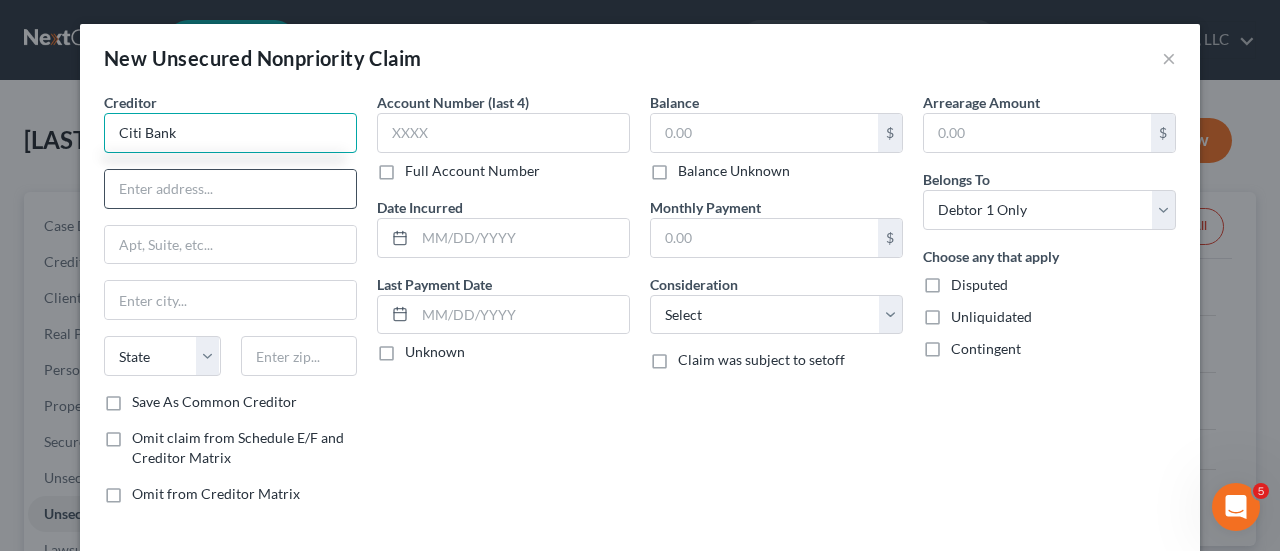 type on "Citi Bank" 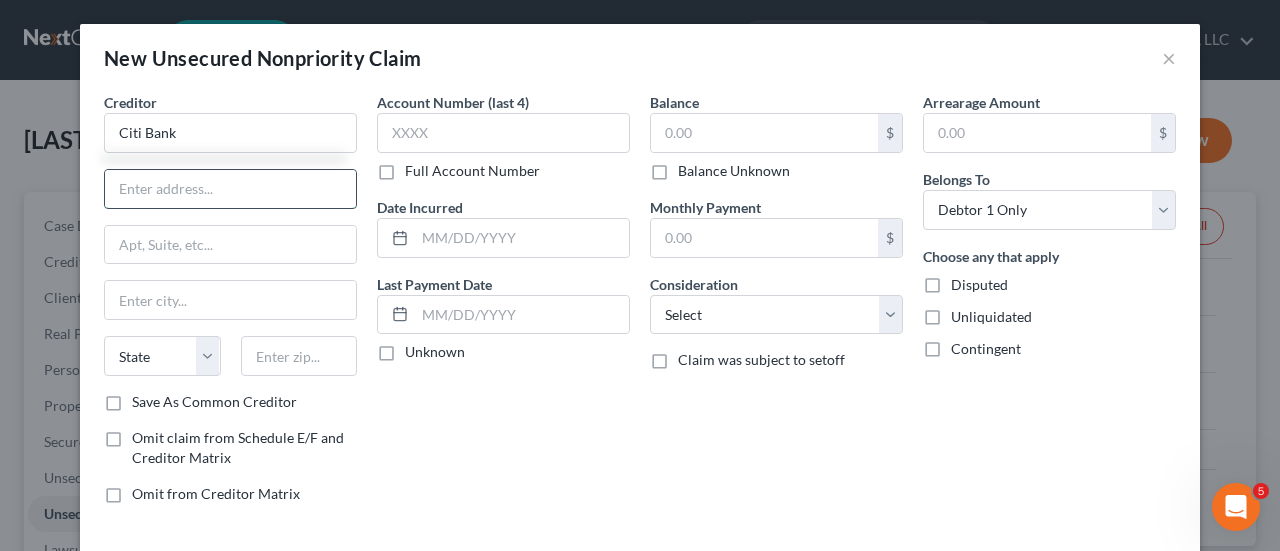 click at bounding box center (230, 189) 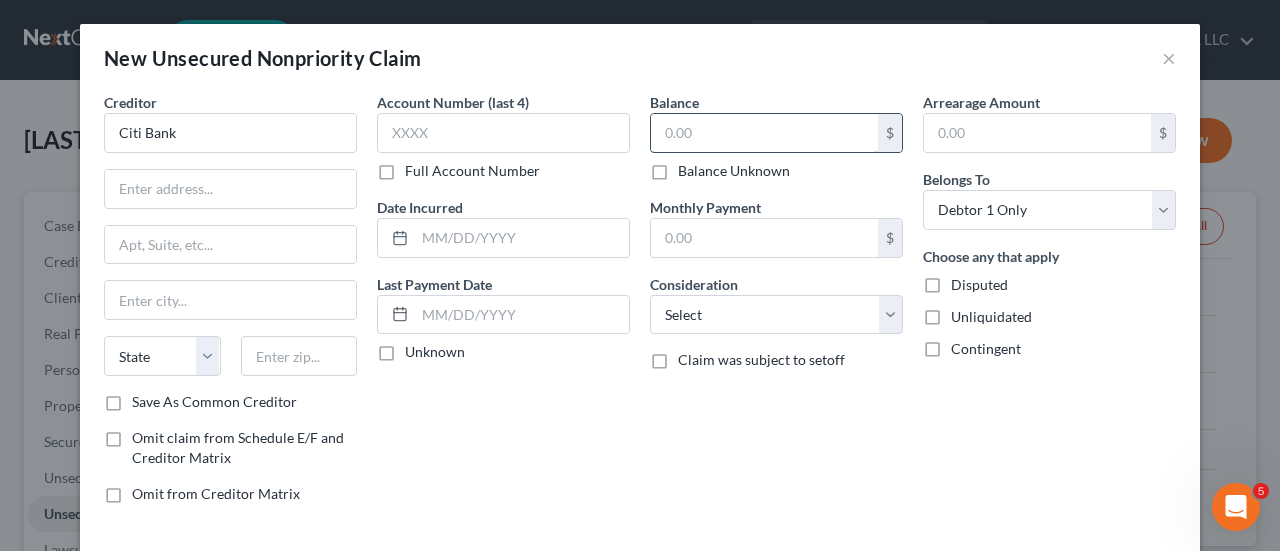 click at bounding box center (764, 133) 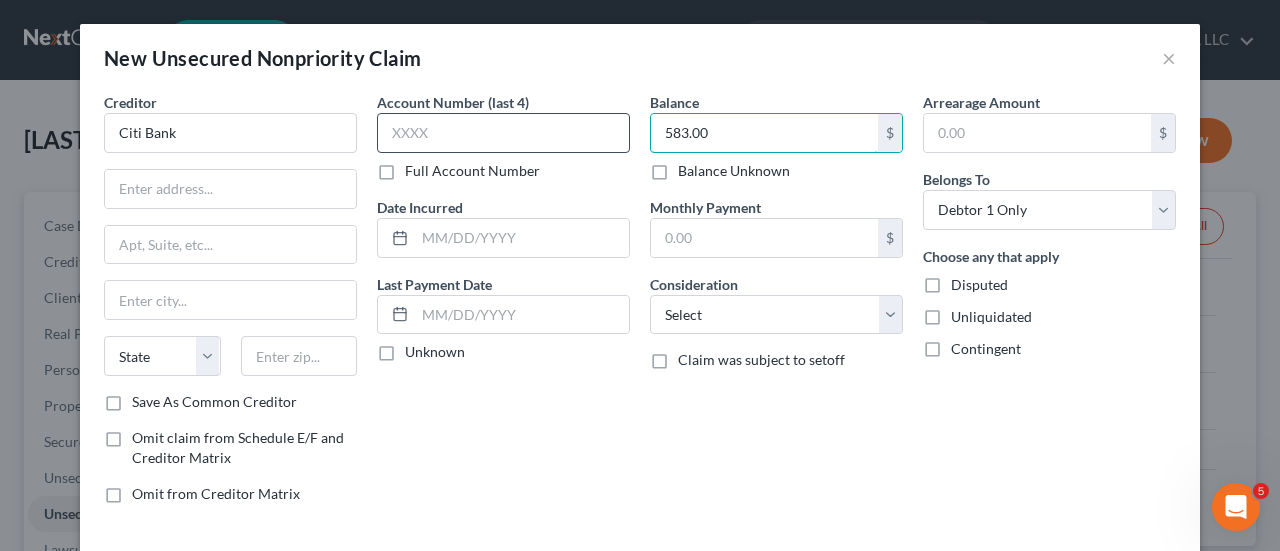 type on "583.00" 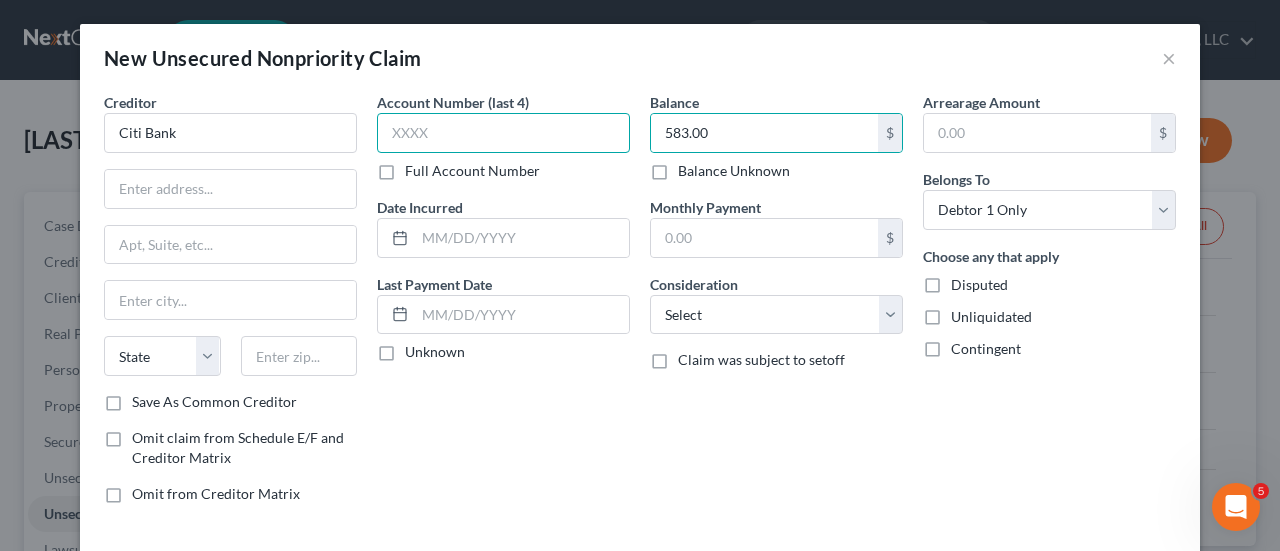 click at bounding box center (503, 133) 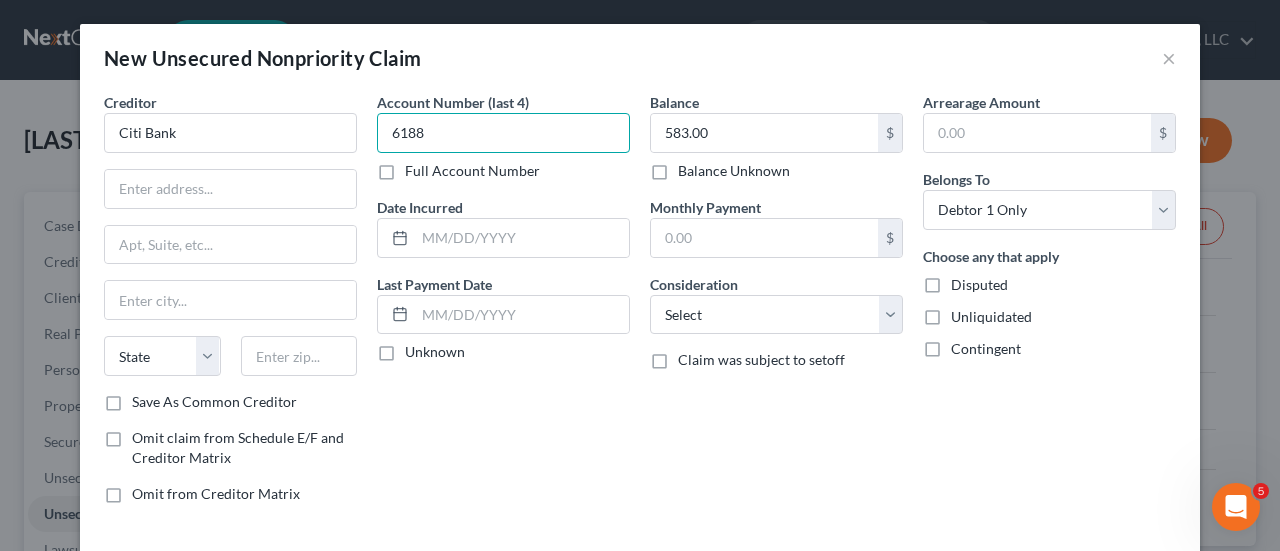 type on "6188" 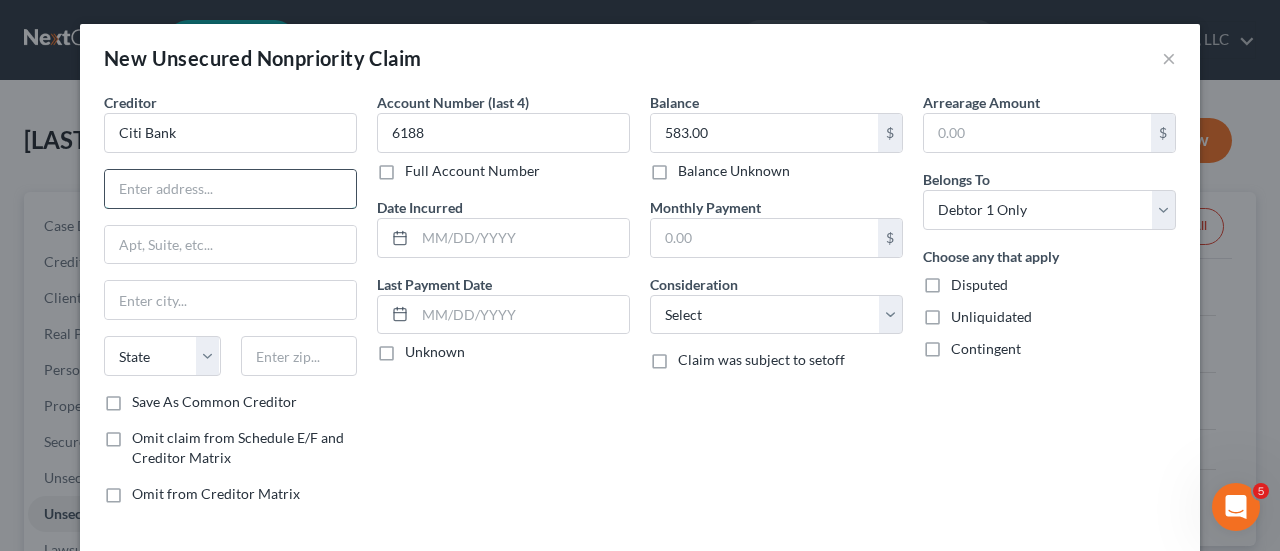 click at bounding box center (230, 189) 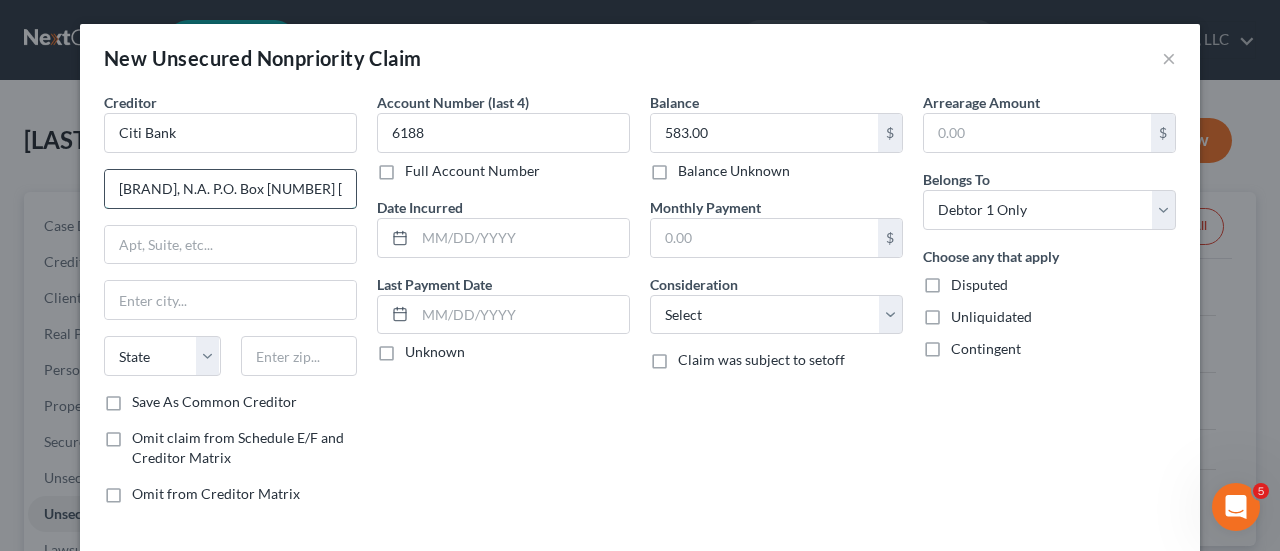 scroll, scrollTop: 0, scrollLeft: 144, axis: horizontal 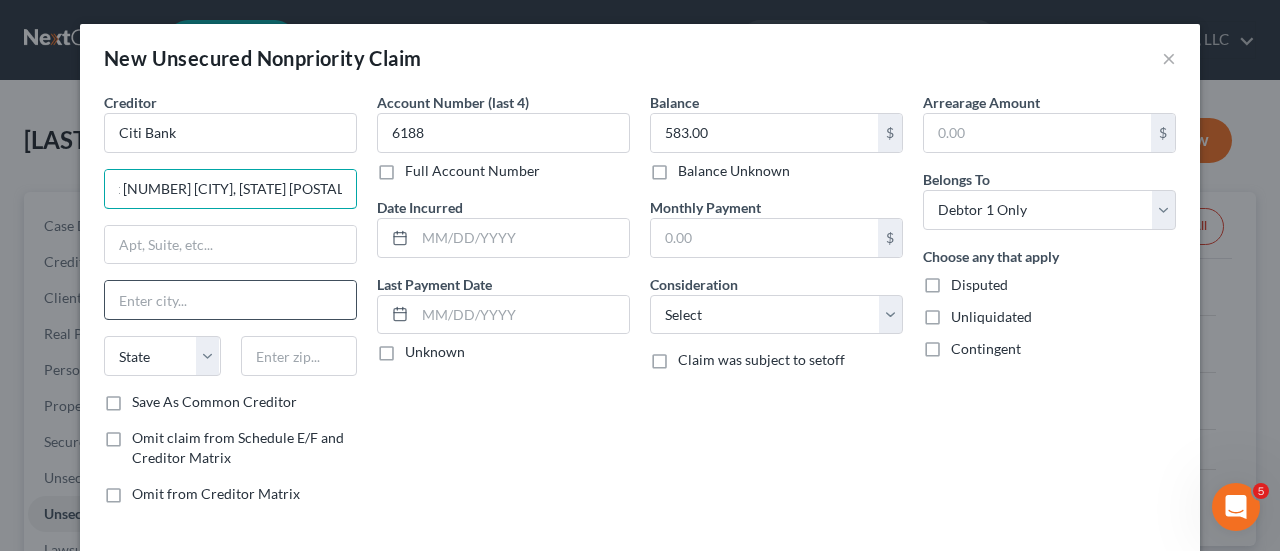 type on "[BRAND], N.A. P.O. Box [NUMBER] [CITY], [STATE] [POSTAL_CODE]" 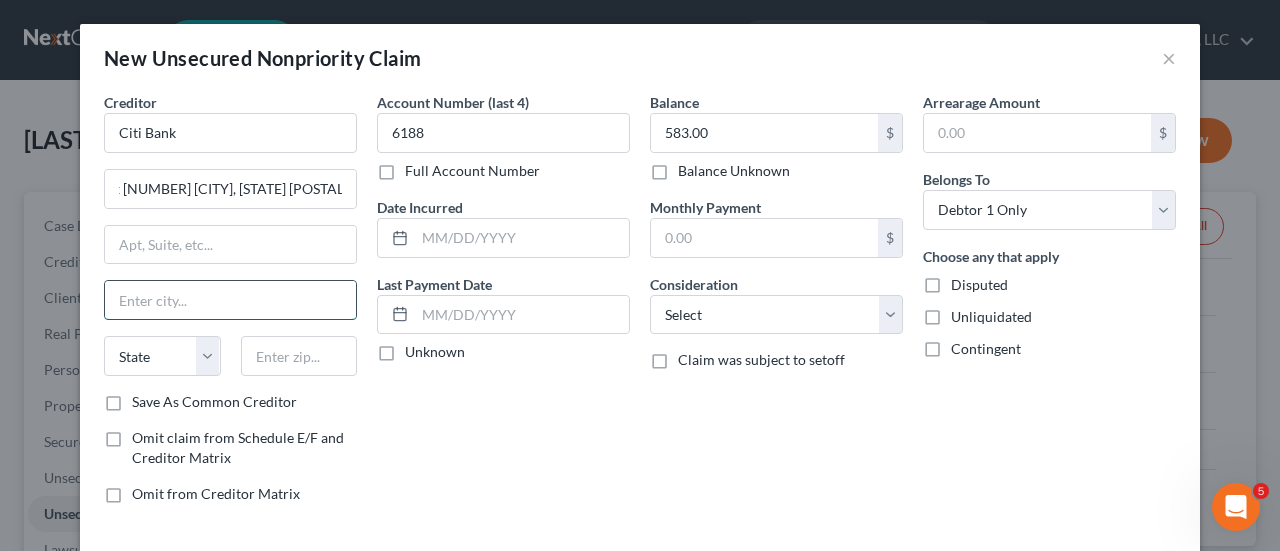 click at bounding box center (230, 300) 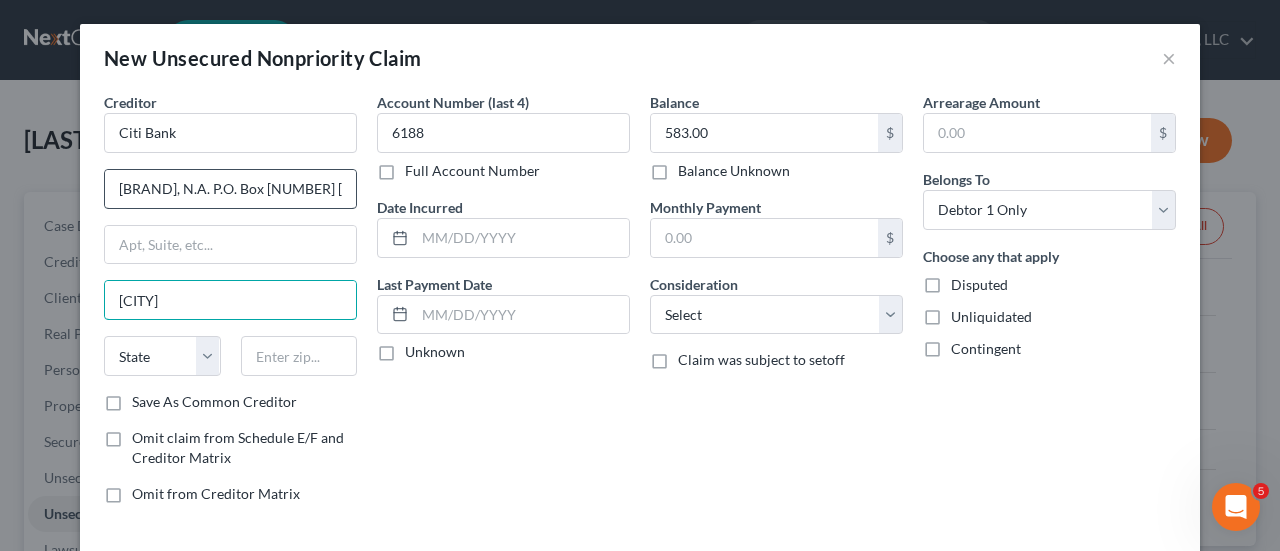 type on "[CITY]" 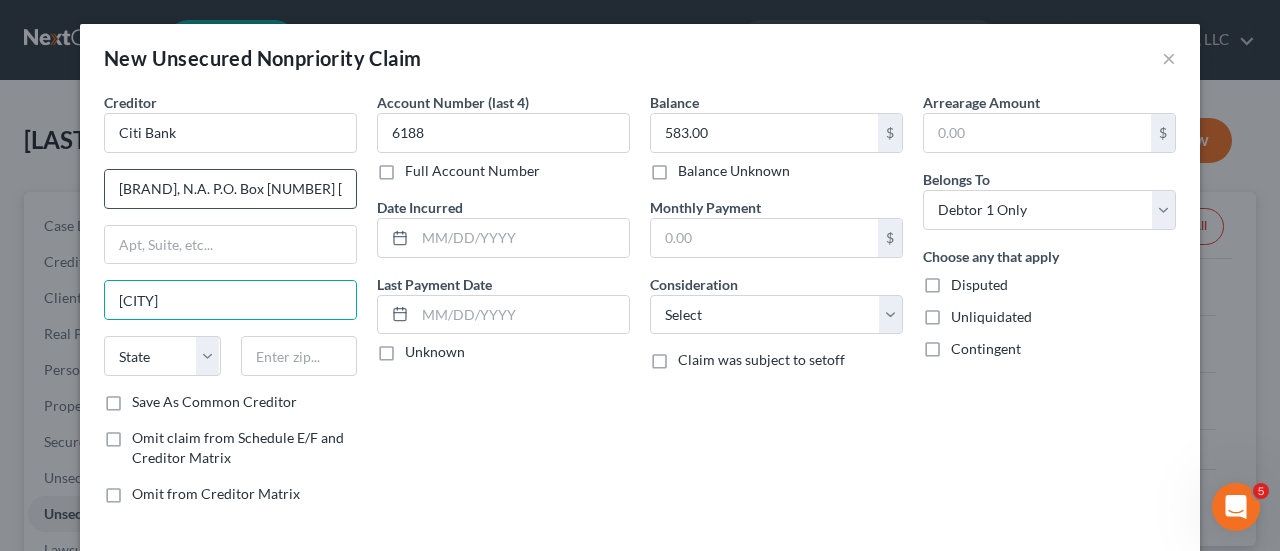 click on "[BRAND], N.A. P.O. Box [NUMBER] [CITY], [STATE] [POSTAL_CODE]" at bounding box center (230, 189) 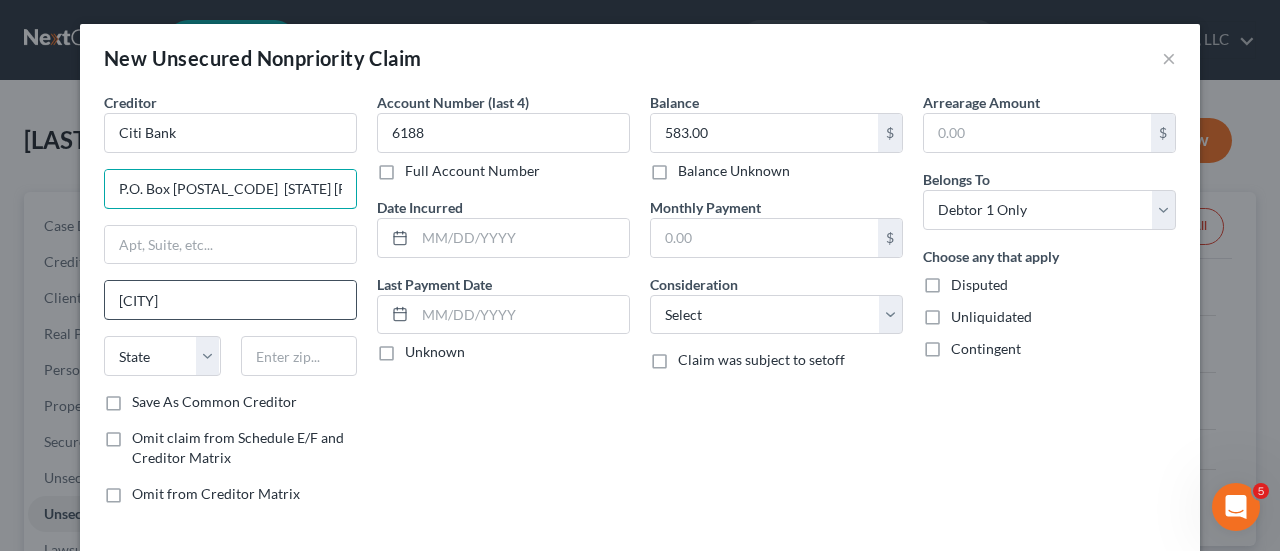 type on "P.O. Box [POSTAL_CODE]  [STATE] [POSTAL_CODE]" 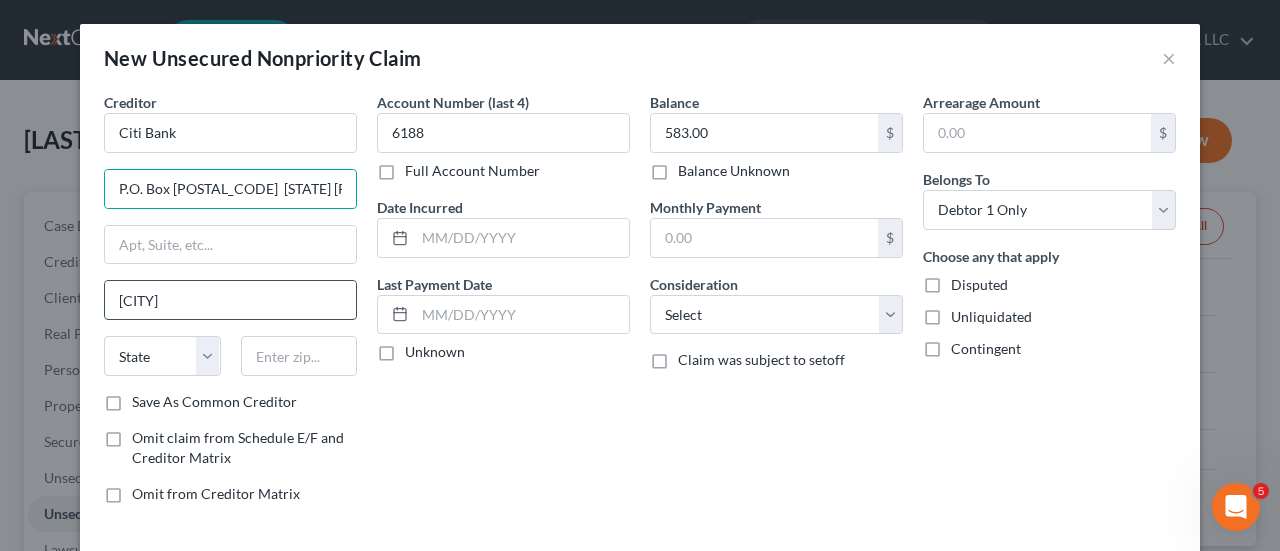 click on "[CITY]" at bounding box center (230, 300) 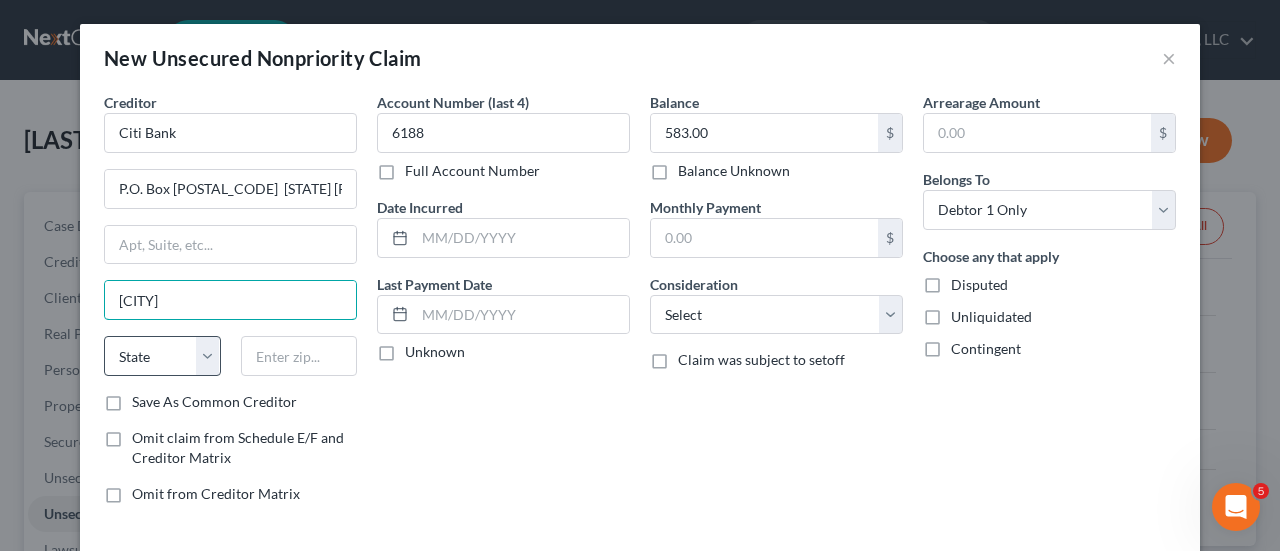 type on "[CITY]" 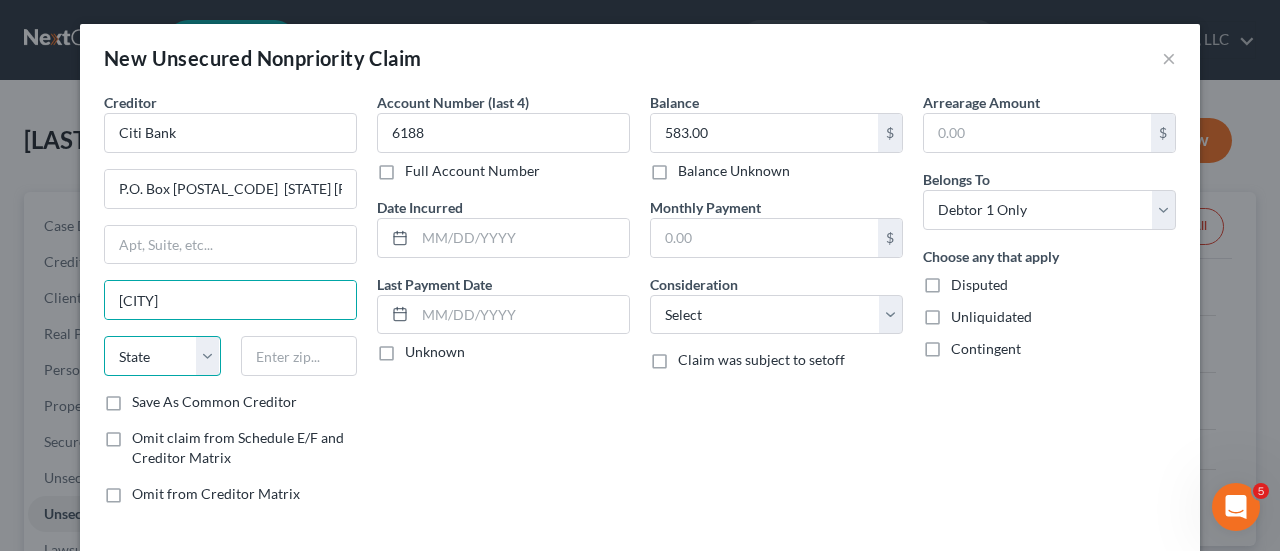 click on "State AL AK AR AZ CA CO CT DE DC FL GA GU HI ID IL IN IA KS KY LA ME MD MA MI MN MS MO MT NC ND NE NV NH NJ NM NY OH OK OR PA PR RI SC SD TN TX UT VI VA VT WA WV WI WY" at bounding box center (162, 356) 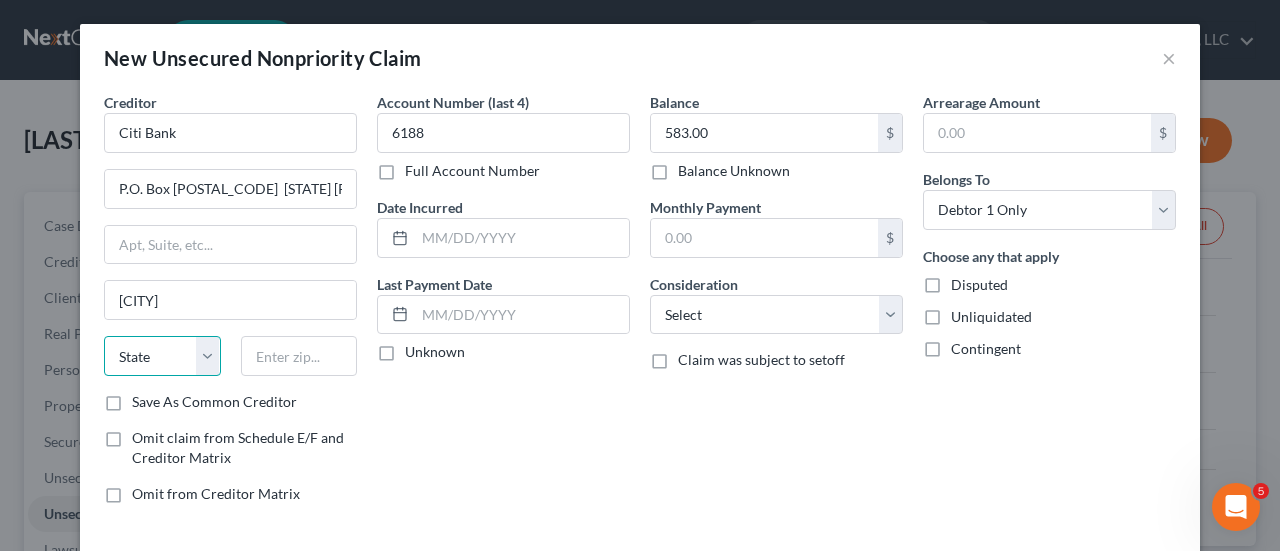 select on "45" 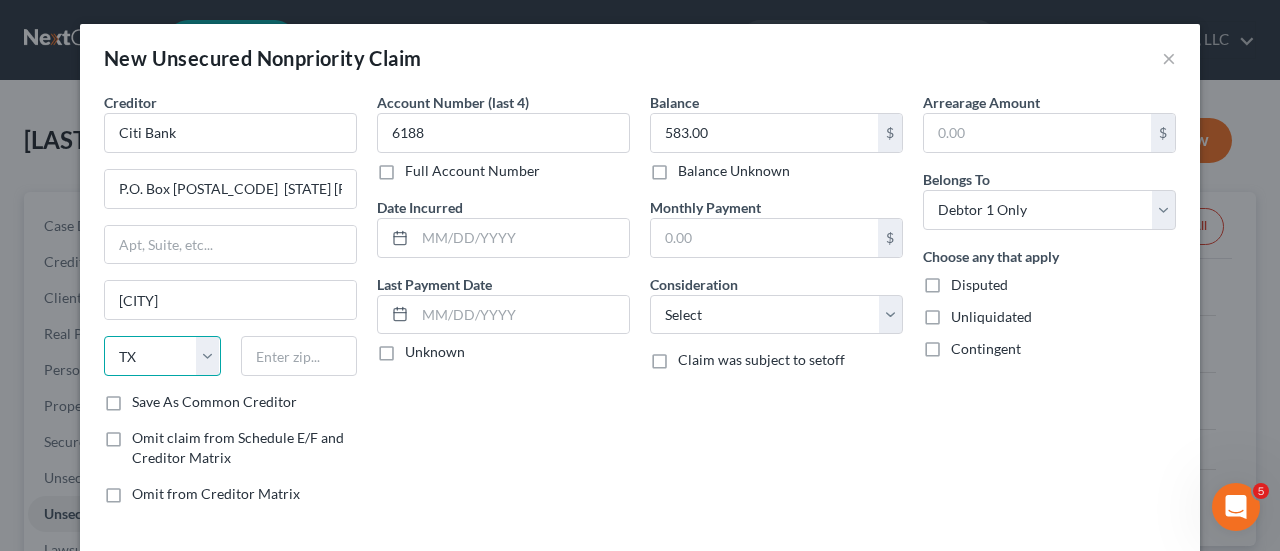 click on "State AL AK AR AZ CA CO CT DE DC FL GA GU HI ID IL IN IA KS KY LA ME MD MA MI MN MS MO MT NC ND NE NV NH NJ NM NY OH OK OR PA PR RI SC SD TN TX UT VI VA VT WA WV WI WY" at bounding box center (162, 356) 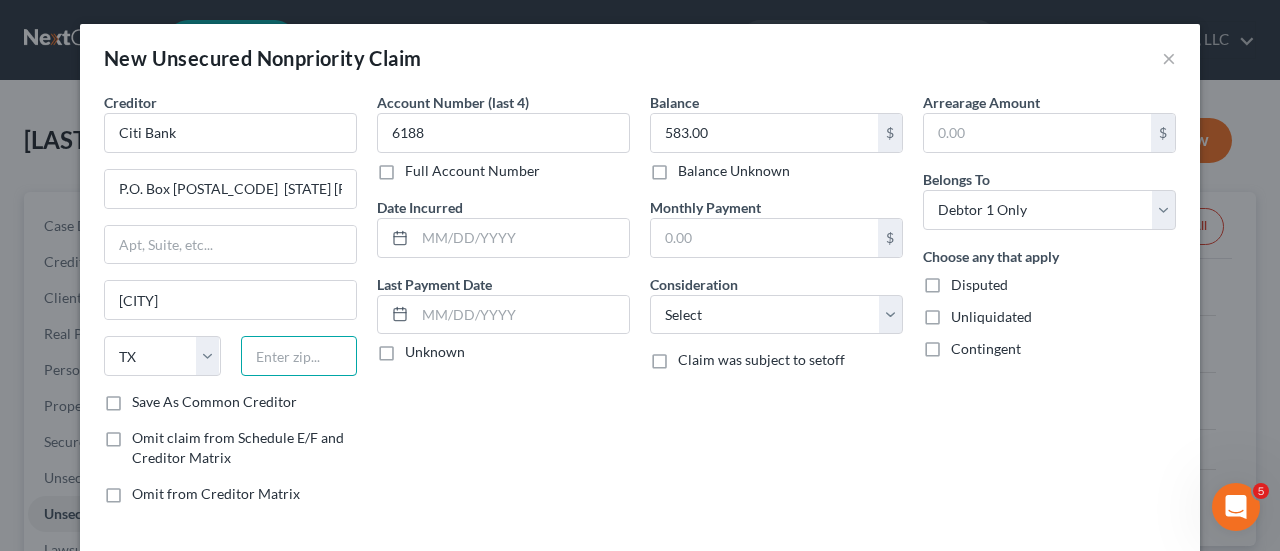 click at bounding box center (299, 356) 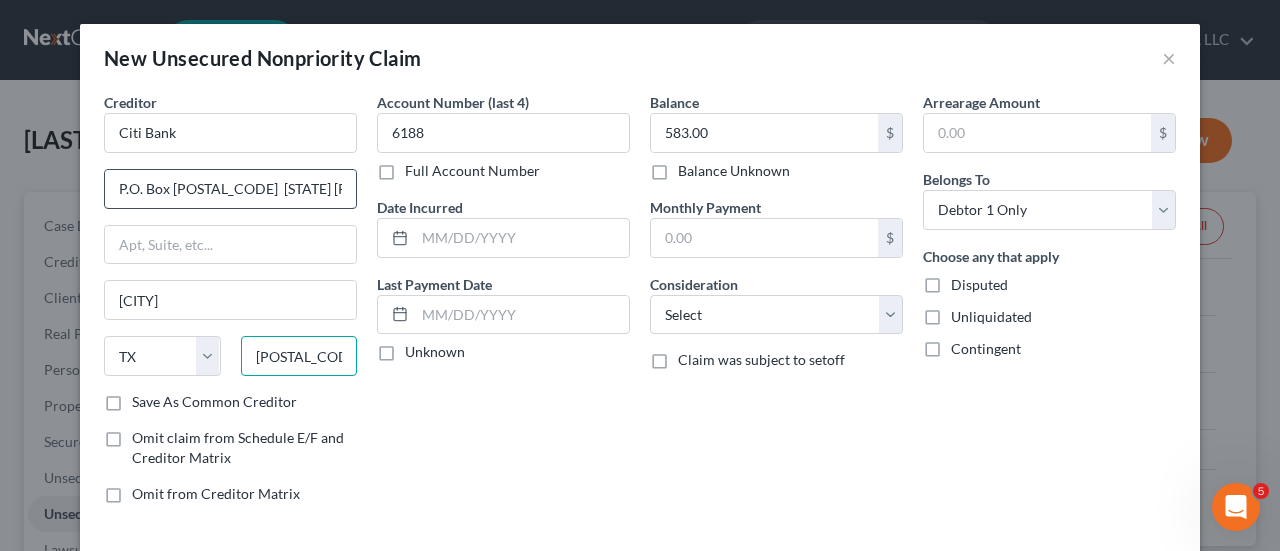 type on "[POSTAL_CODE]" 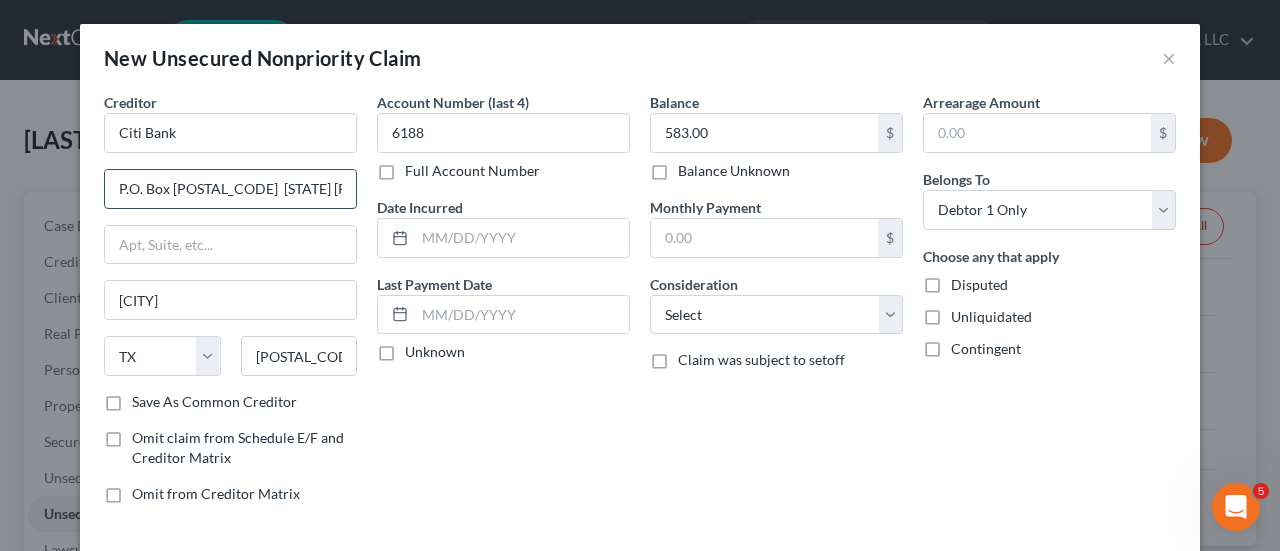 click on "P.O. Box [POSTAL_CODE]  [STATE] [POSTAL_CODE]" at bounding box center [230, 189] 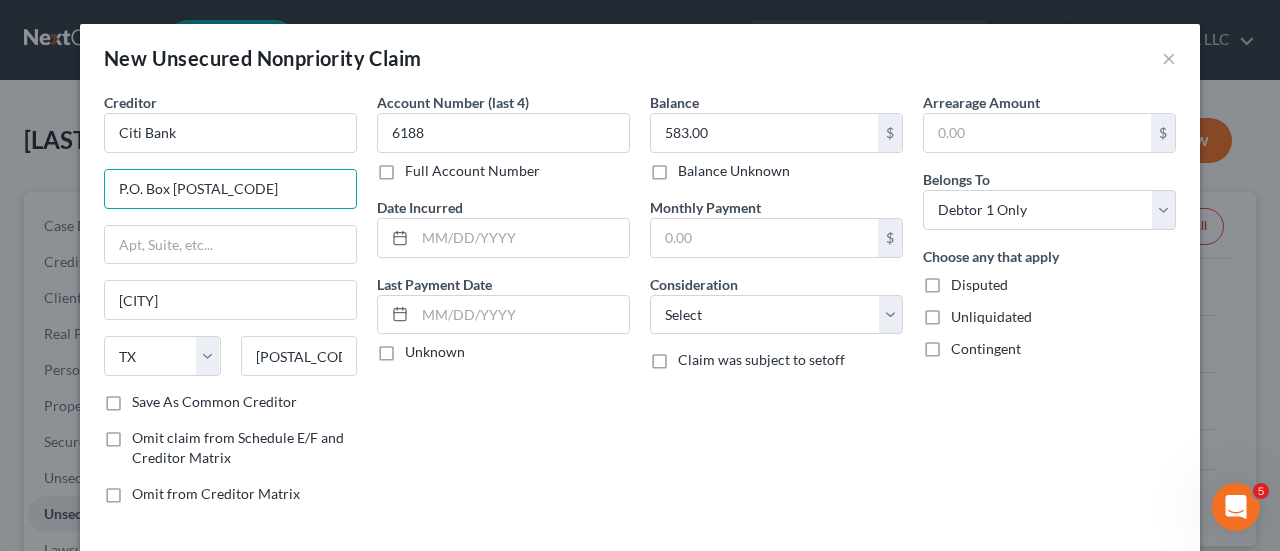 scroll, scrollTop: 90, scrollLeft: 0, axis: vertical 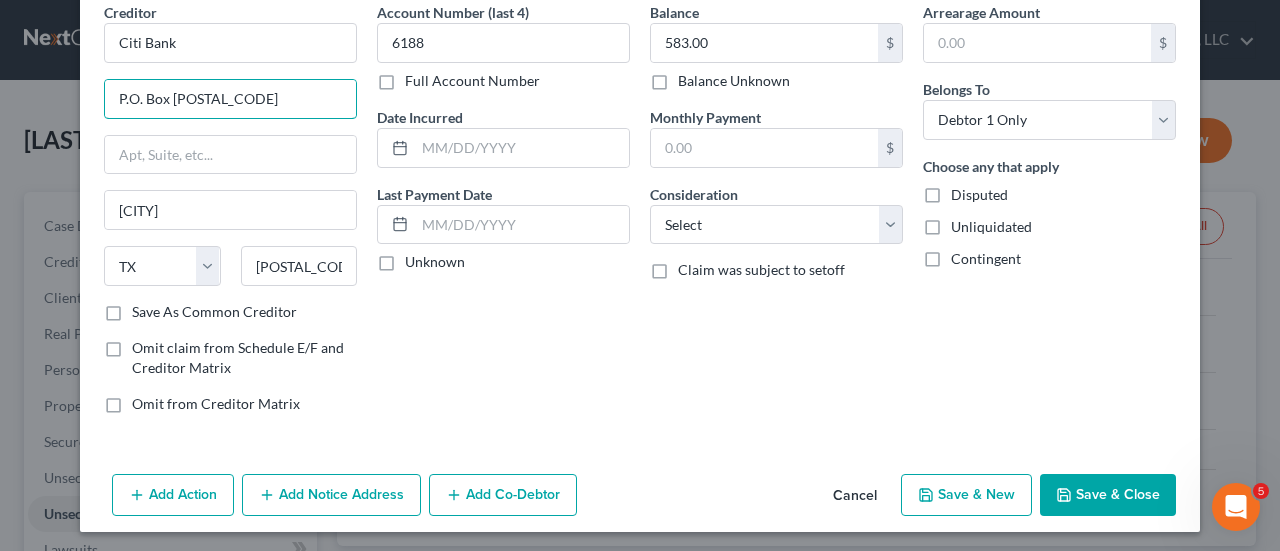 type on "P.O. Box [POSTAL_CODE]" 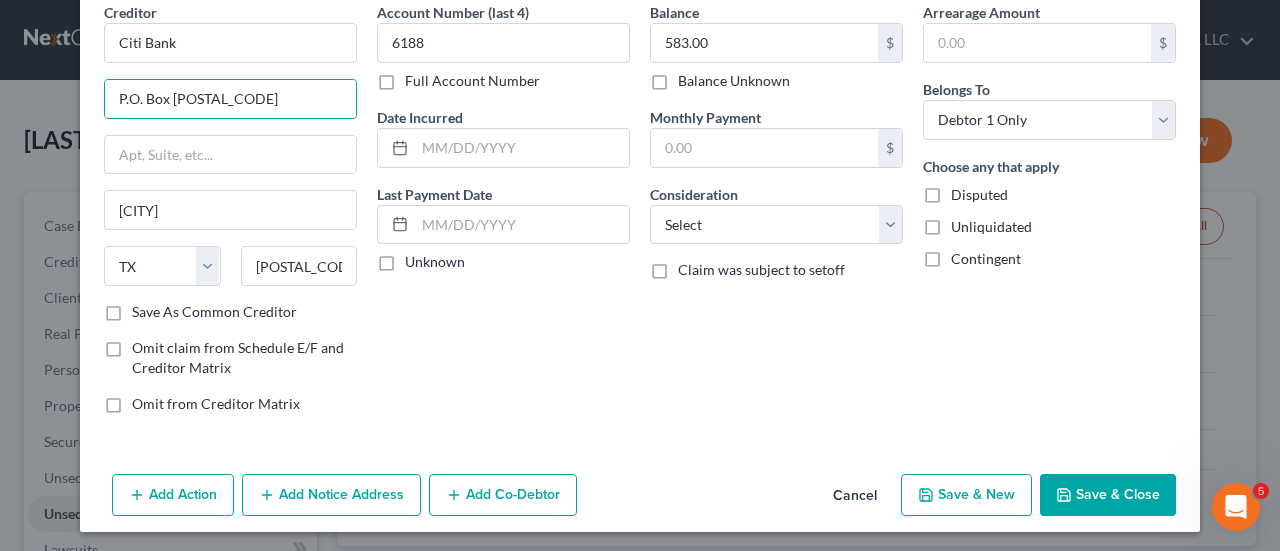 click on "Save & Close" at bounding box center [1108, 495] 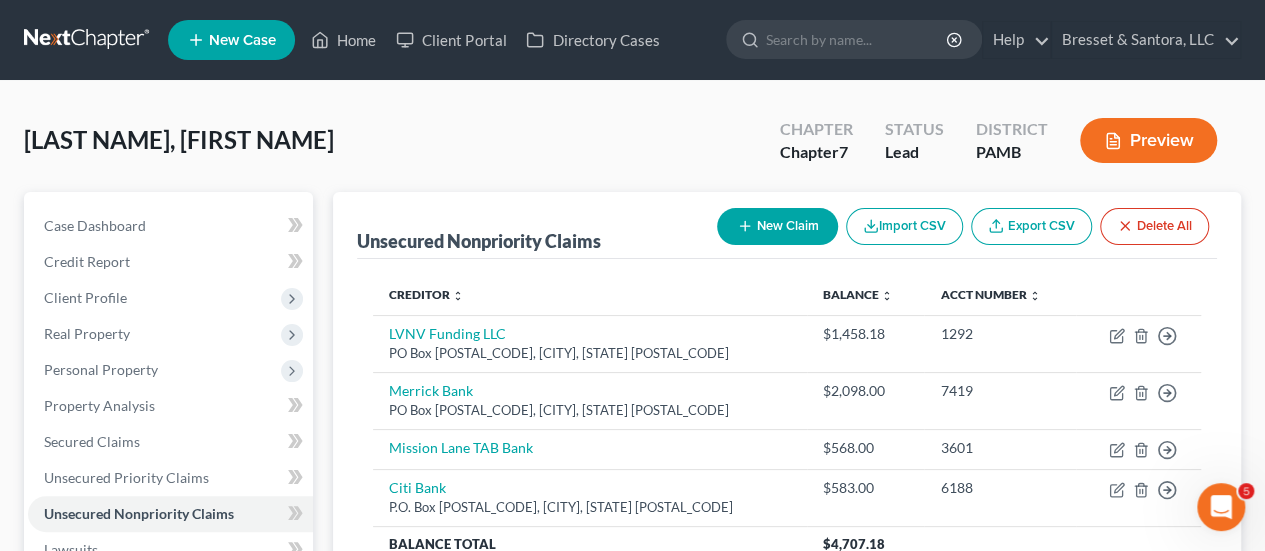click on "New Claim" at bounding box center [777, 226] 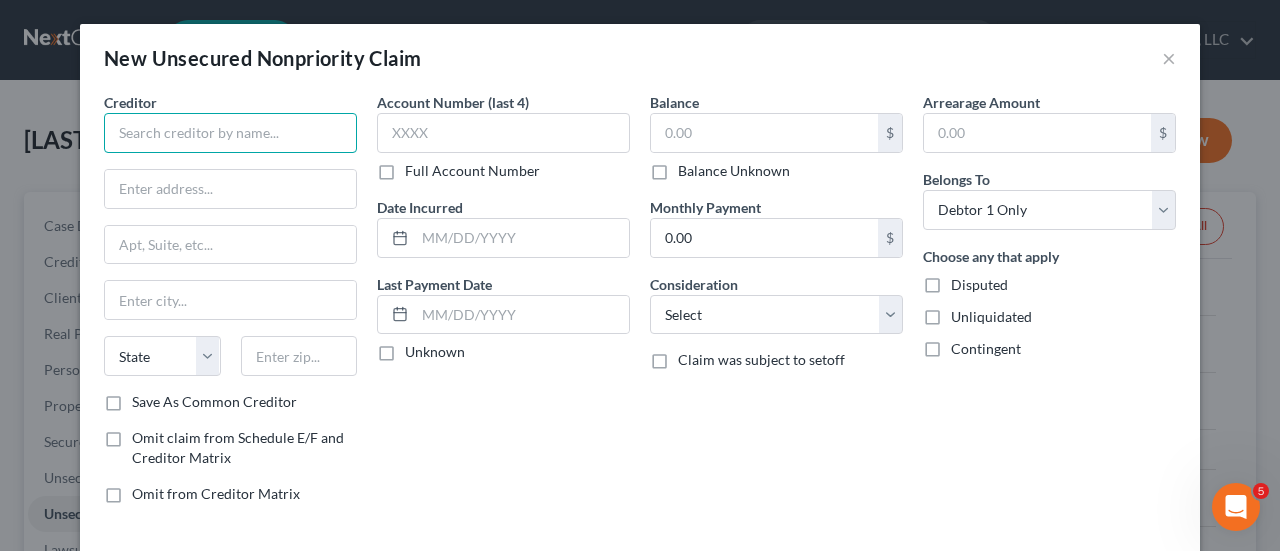 click at bounding box center (230, 133) 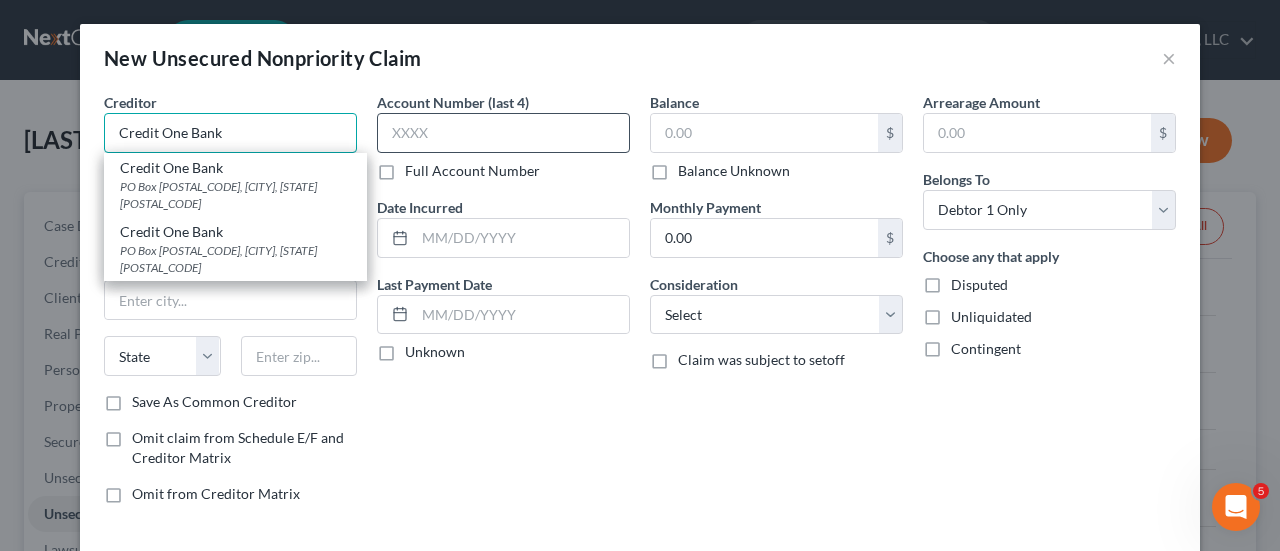 type on "Credit One Bank" 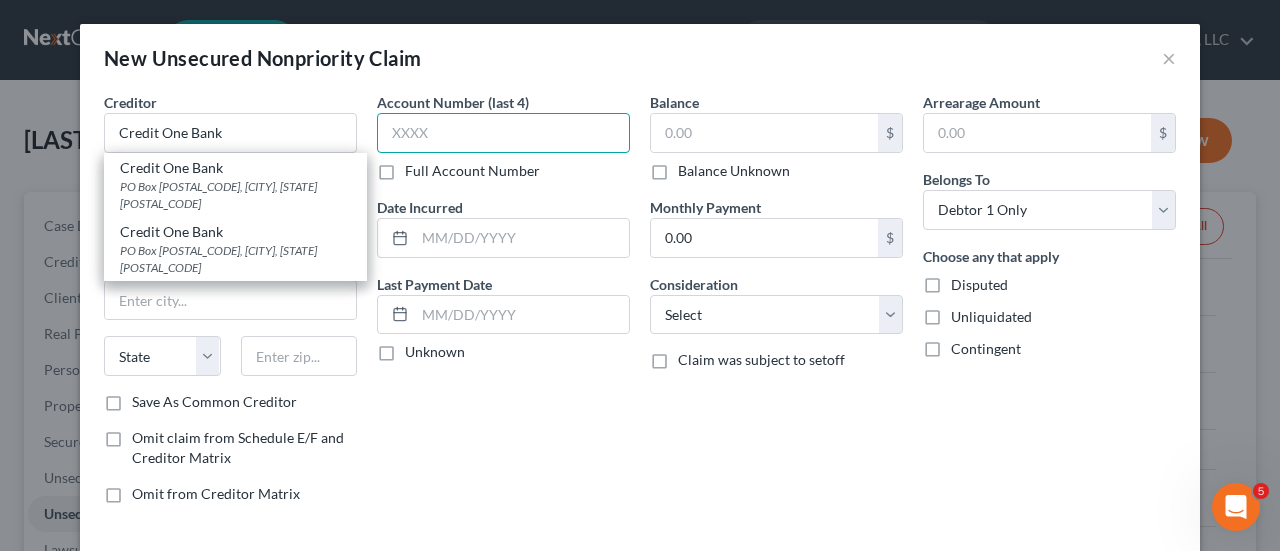click at bounding box center (503, 133) 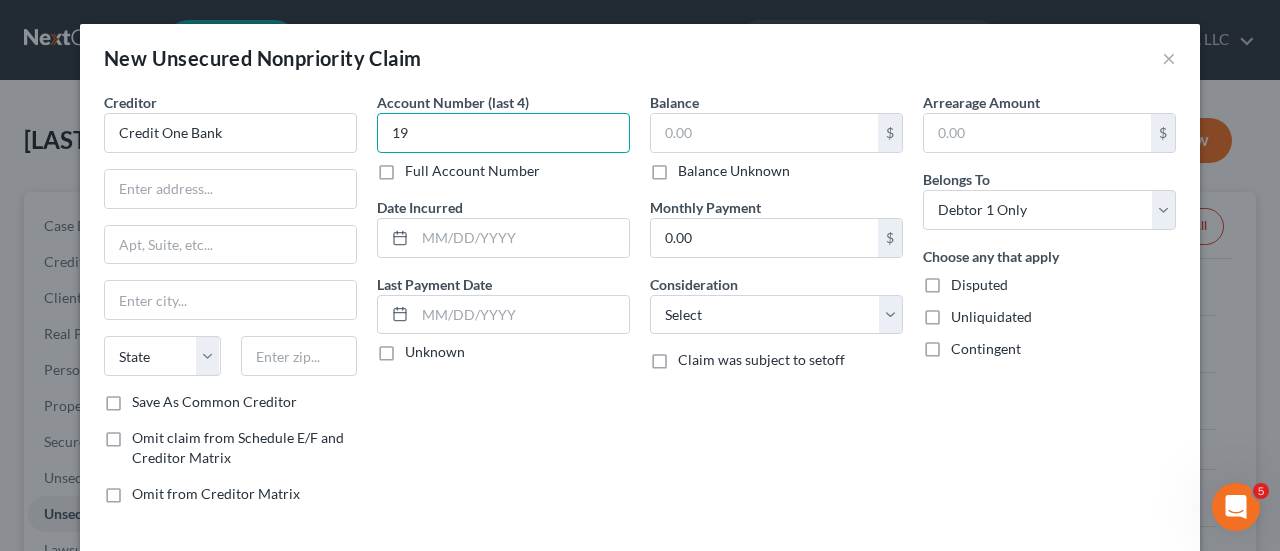 type on "1" 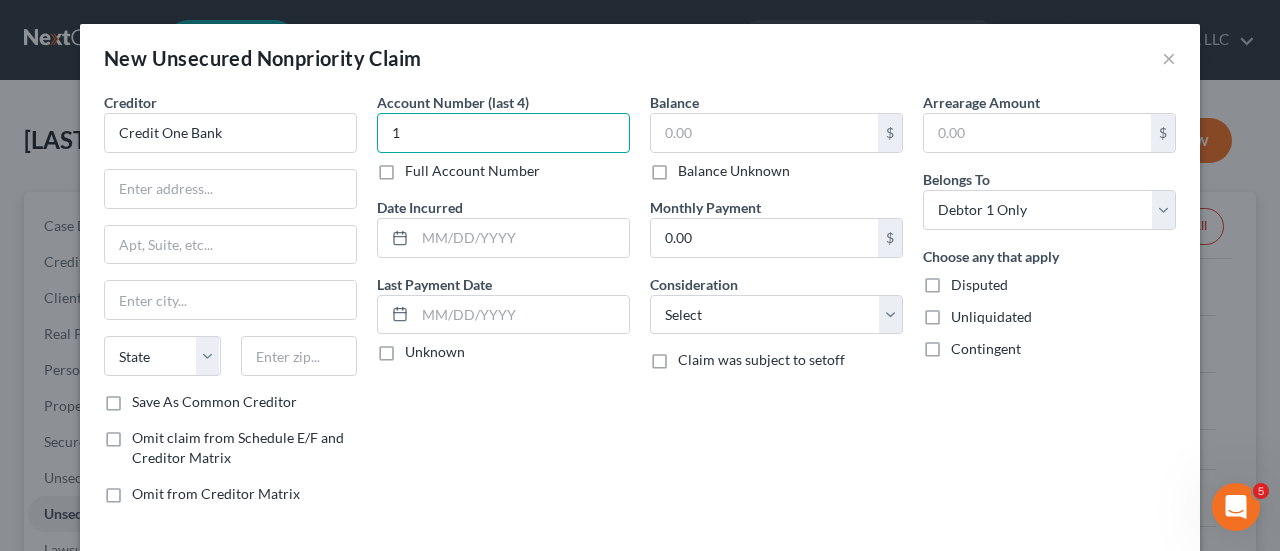 type 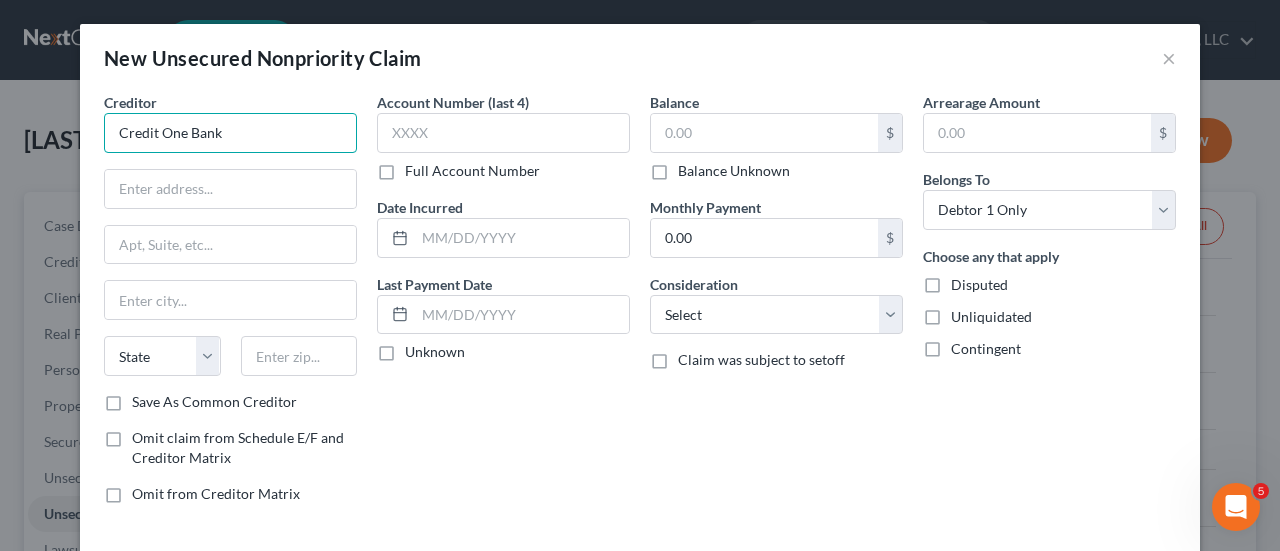 drag, startPoint x: 252, startPoint y: 135, endPoint x: 0, endPoint y: 131, distance: 252.03174 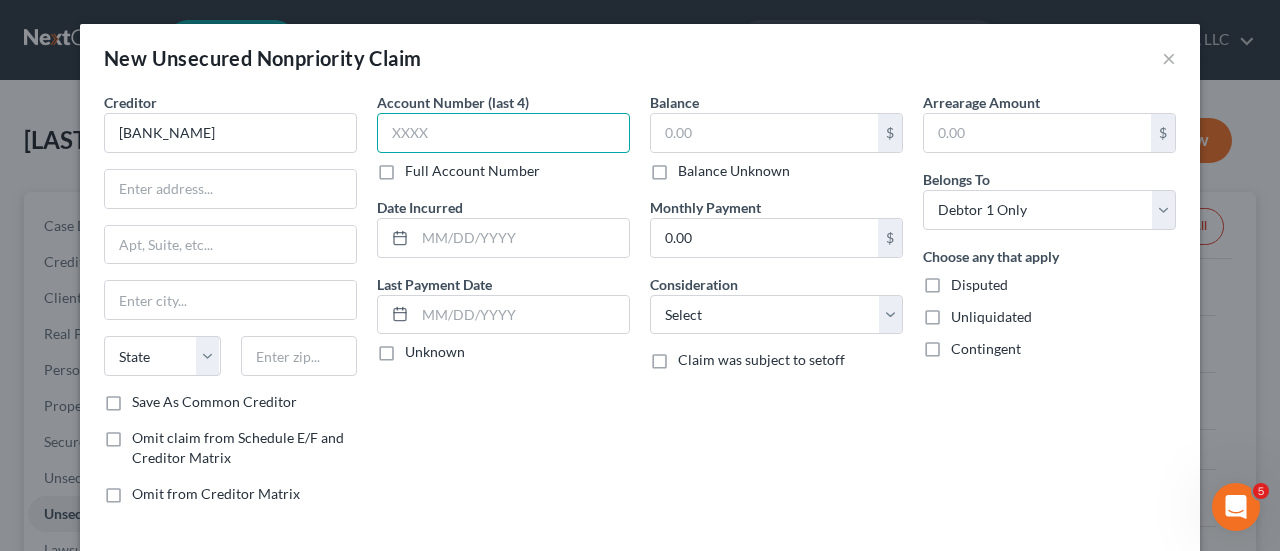 click at bounding box center [503, 133] 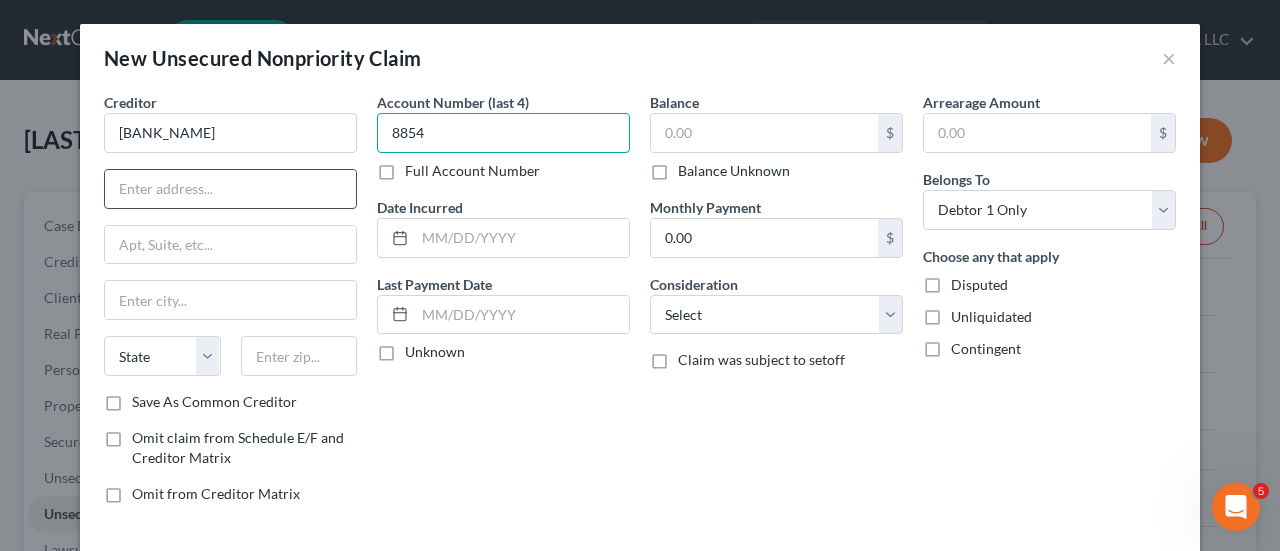 type on "8854" 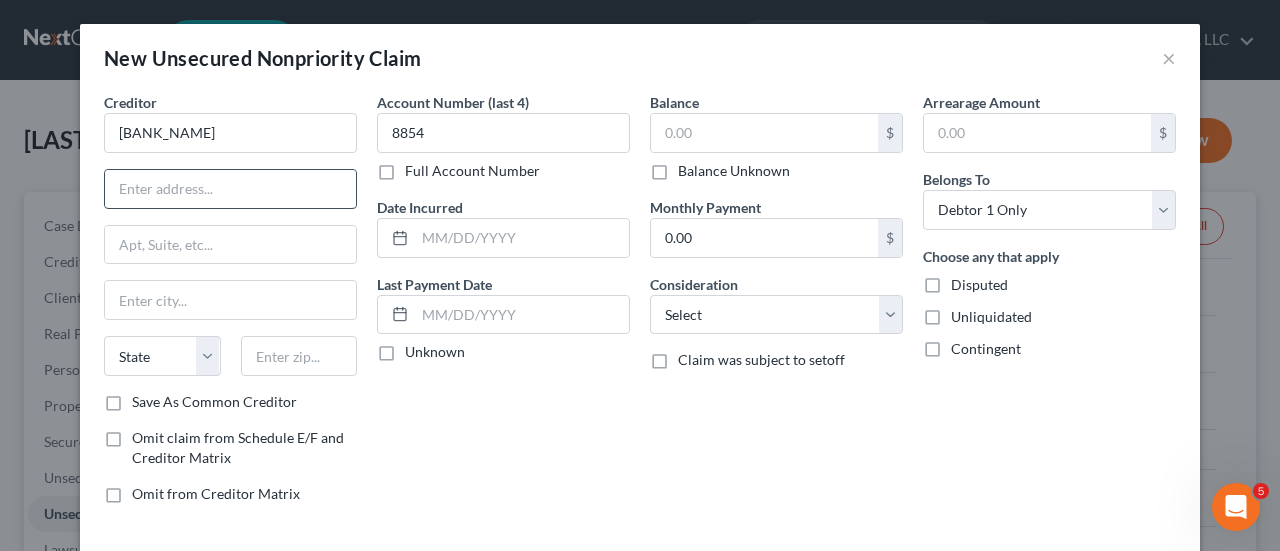 click at bounding box center (230, 189) 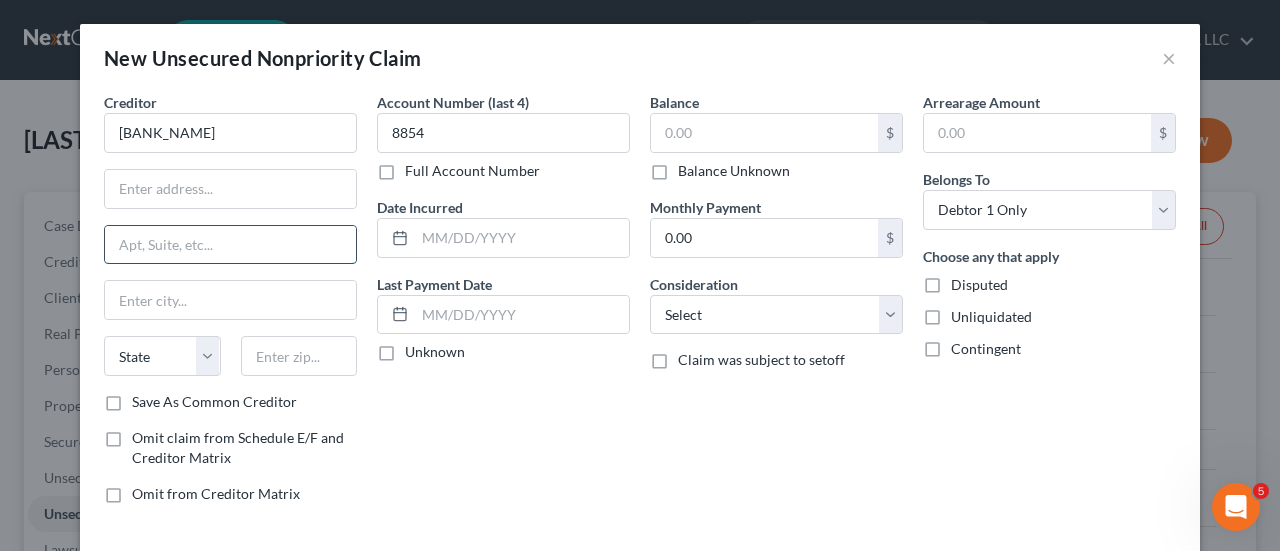 click at bounding box center (230, 245) 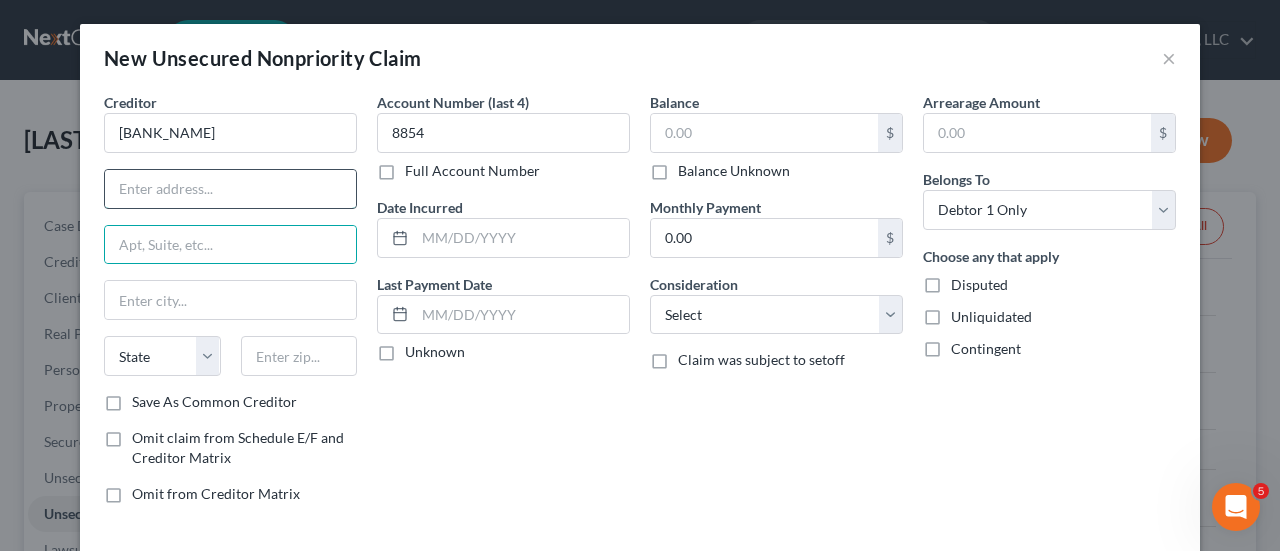 click at bounding box center (230, 189) 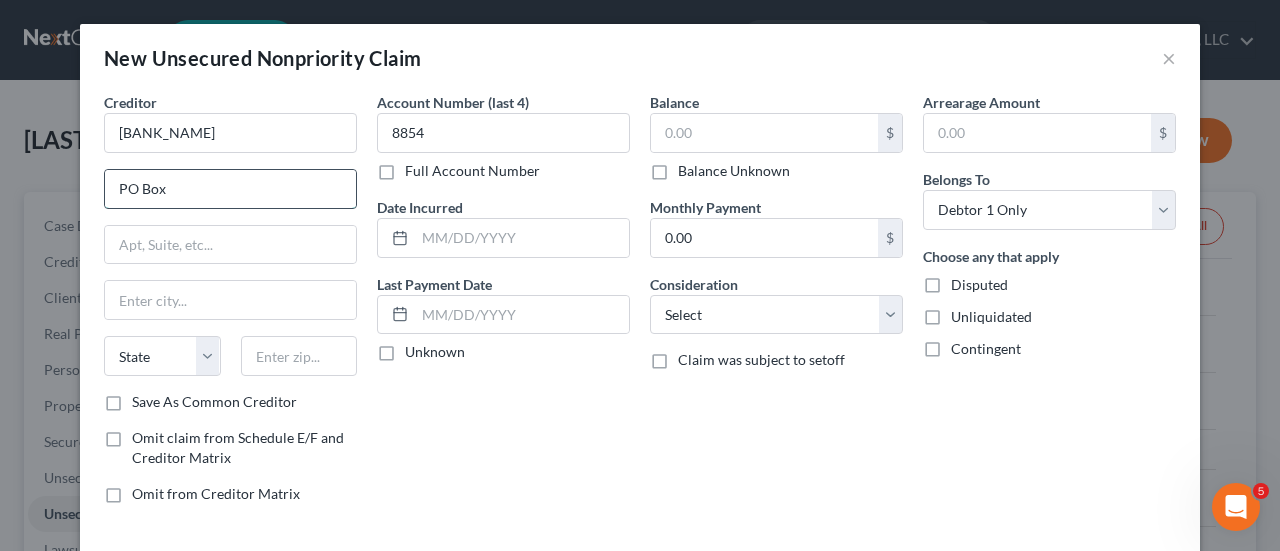 click on "PO Box" at bounding box center (230, 189) 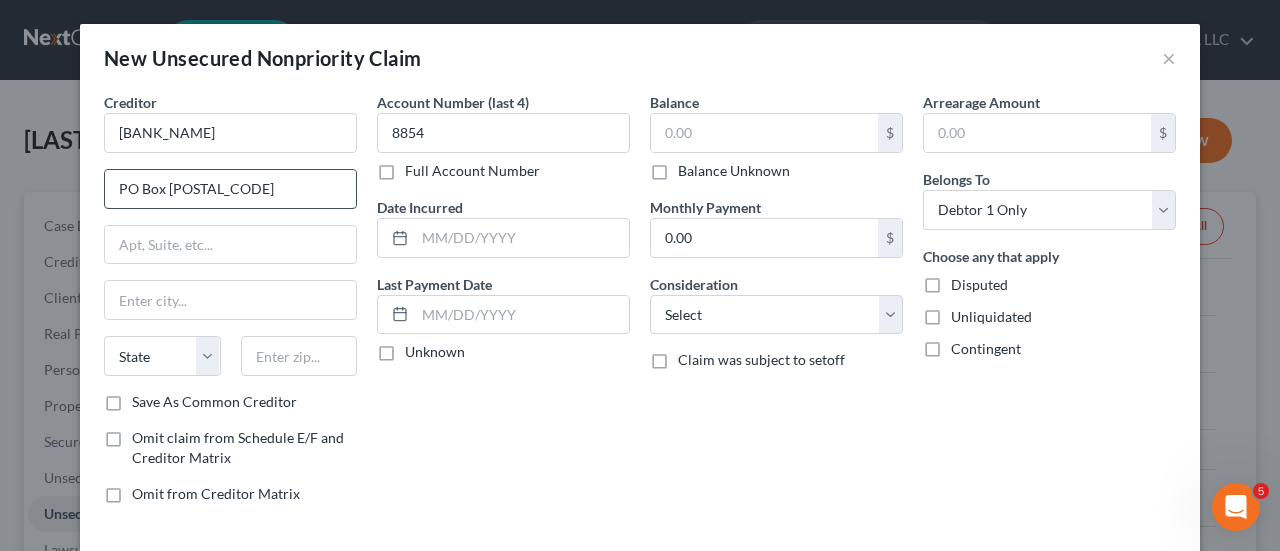 type on "PO Box [POSTAL_CODE]" 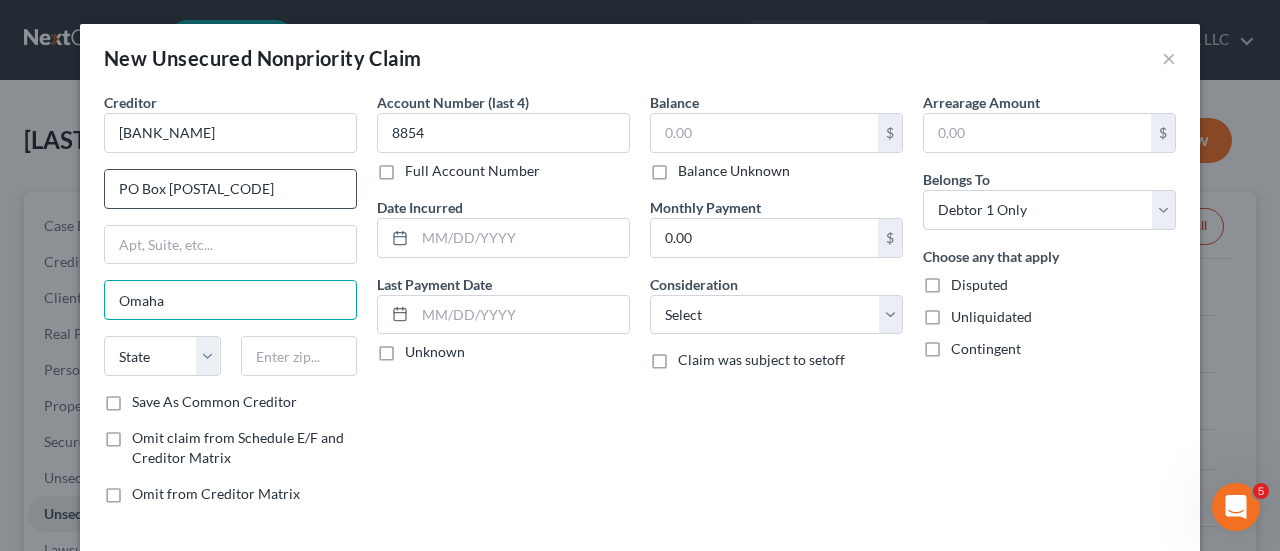 type on "Omaha" 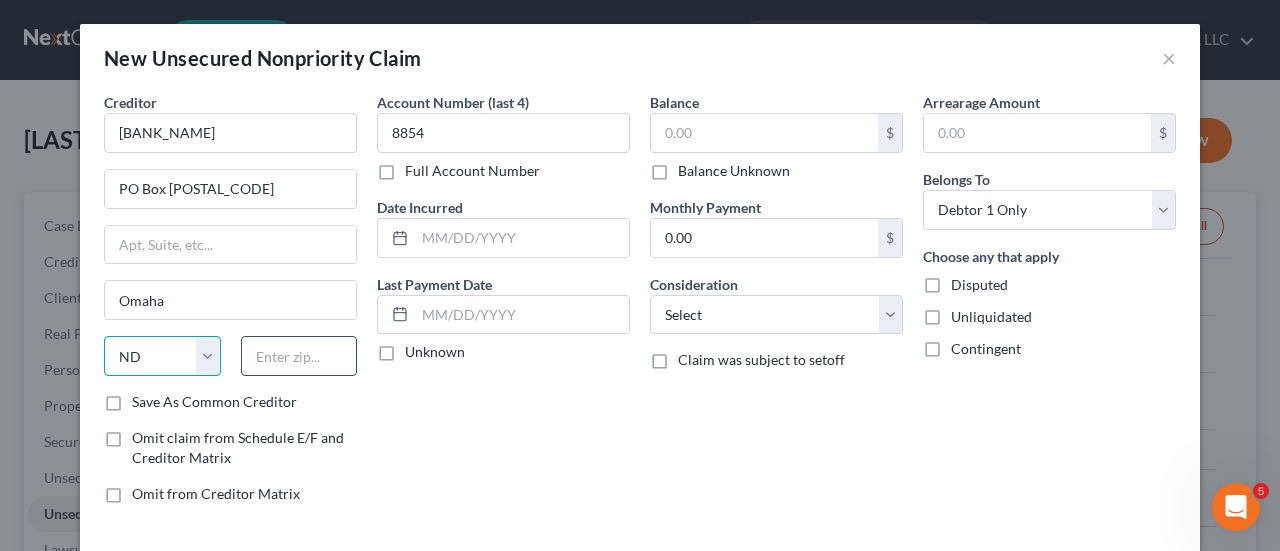 select on "30" 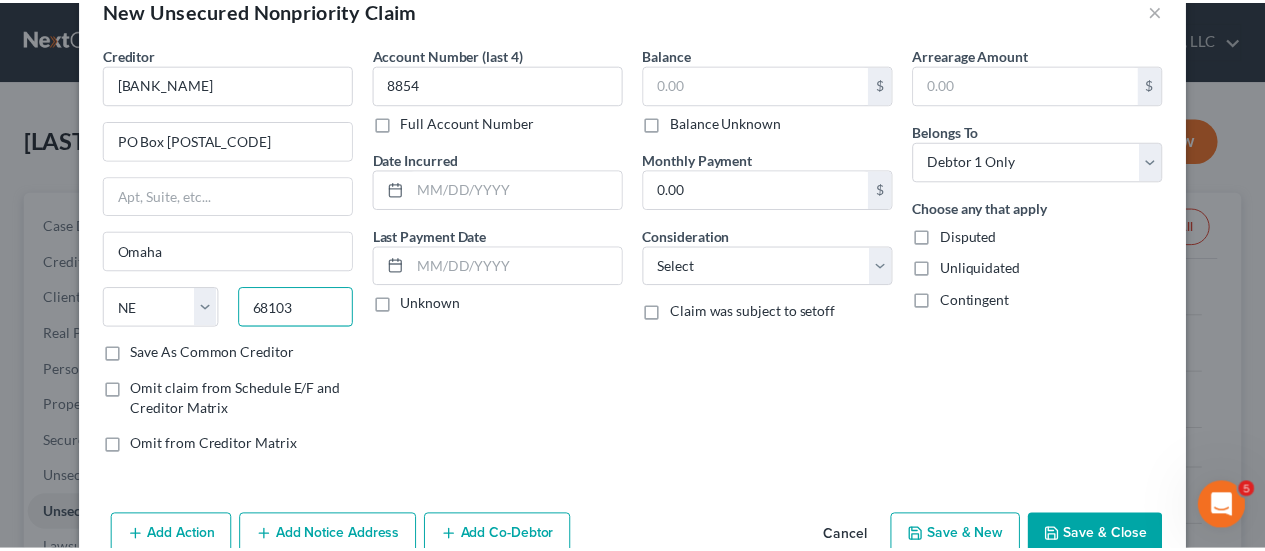 scroll, scrollTop: 50, scrollLeft: 0, axis: vertical 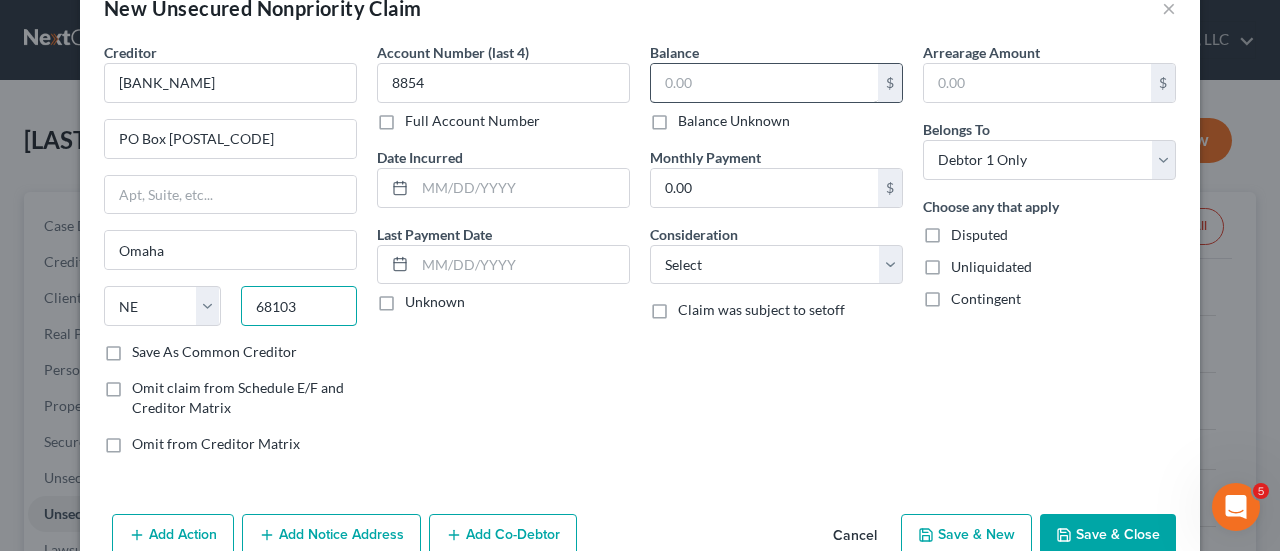 type on "68103" 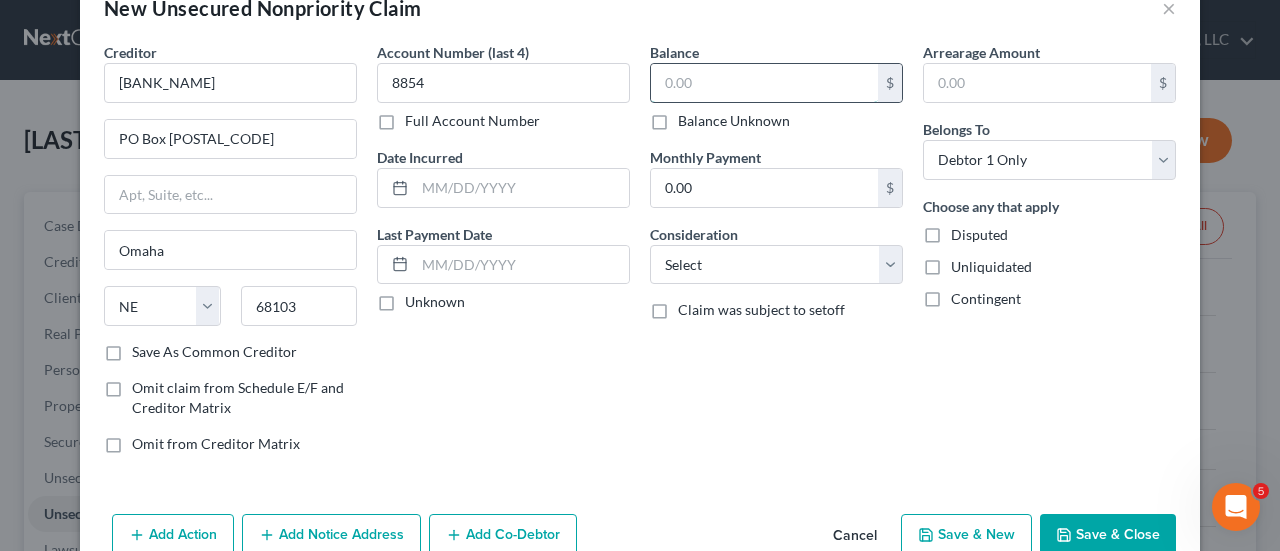 click at bounding box center [764, 83] 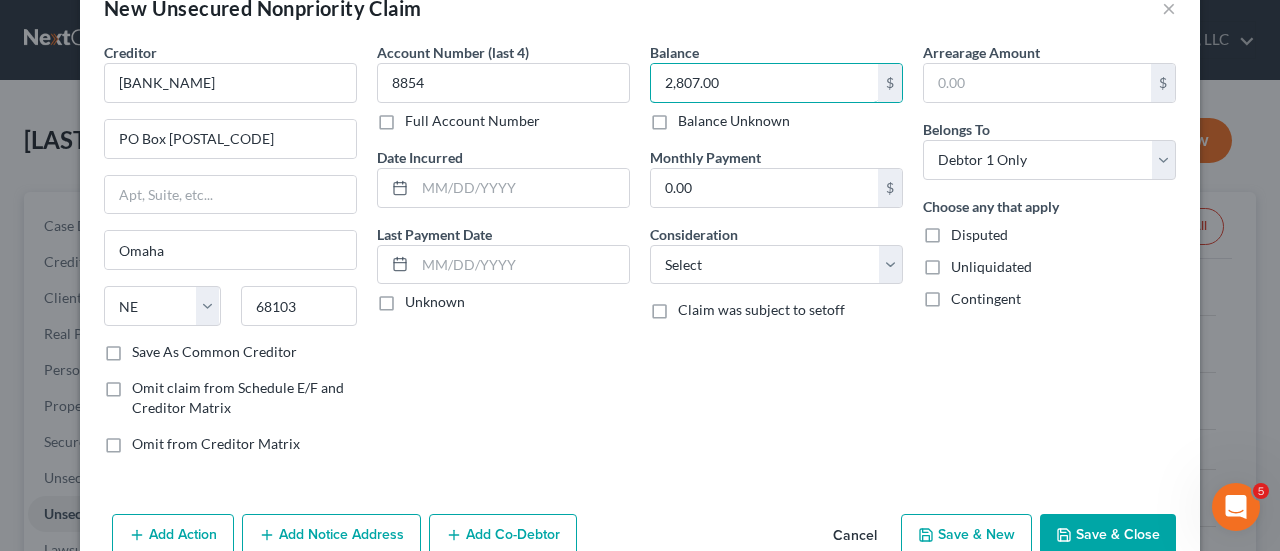 type on "2,807.00" 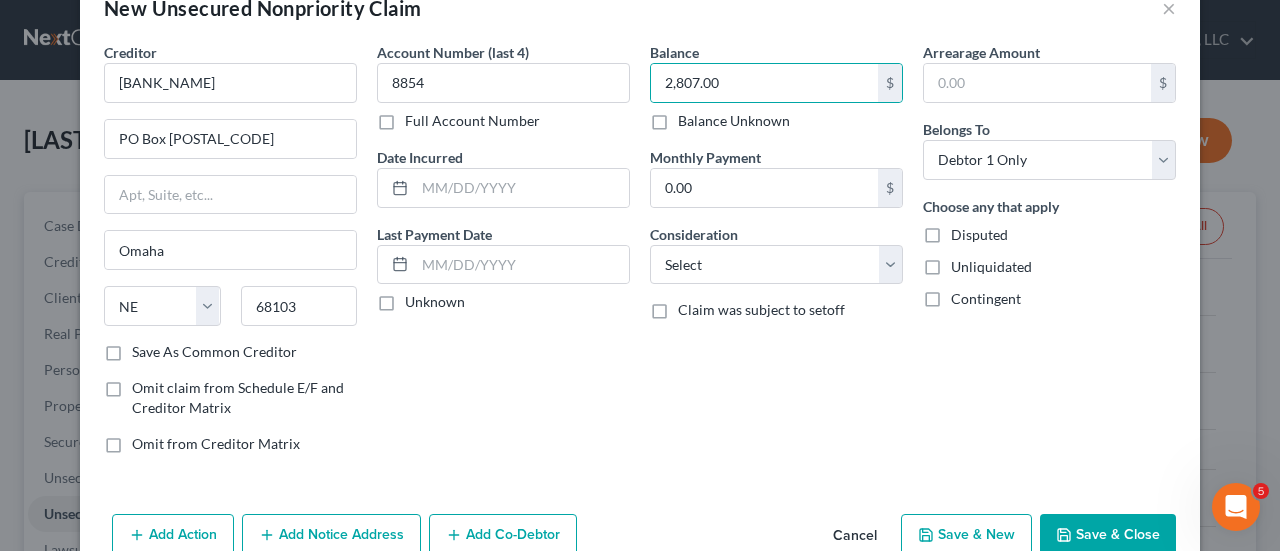 click on "Save & Close" at bounding box center [1108, 535] 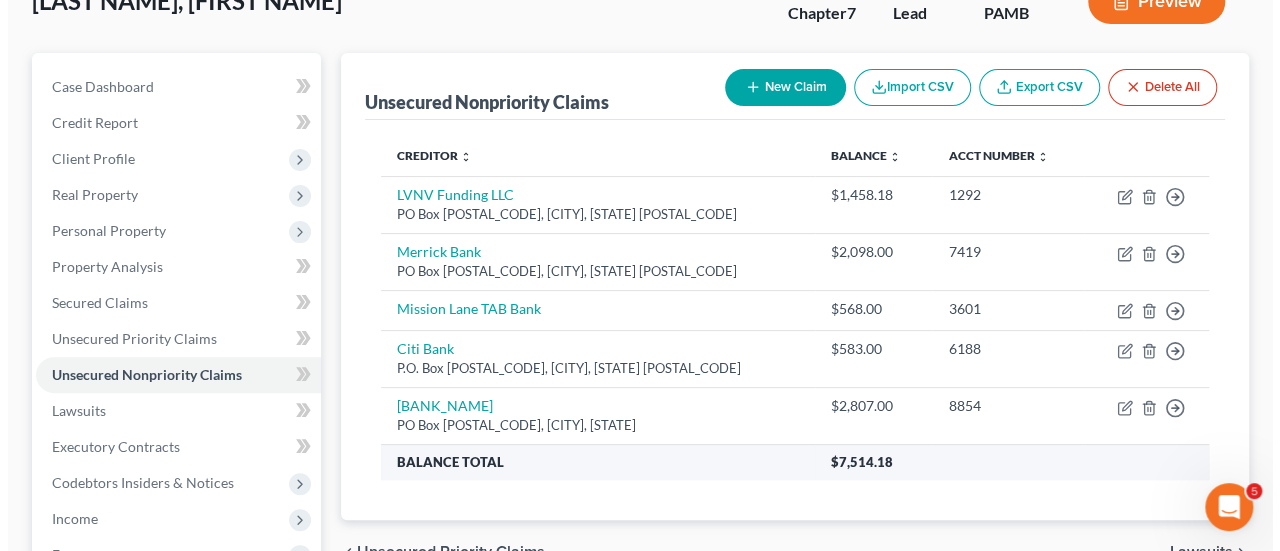 scroll, scrollTop: 136, scrollLeft: 0, axis: vertical 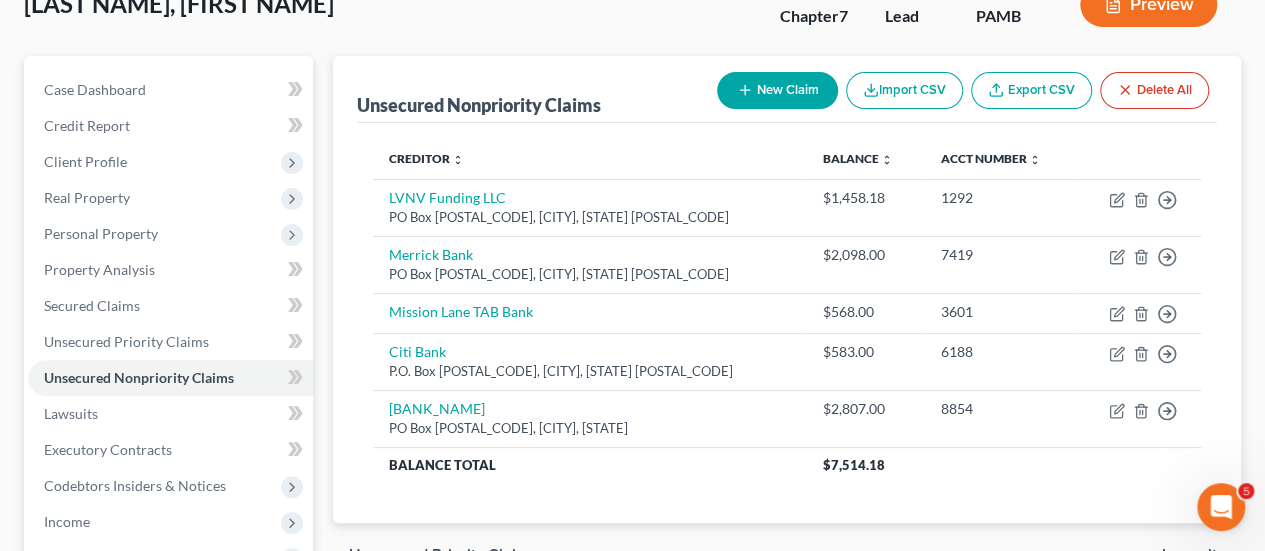 click on "New Claim" at bounding box center (777, 90) 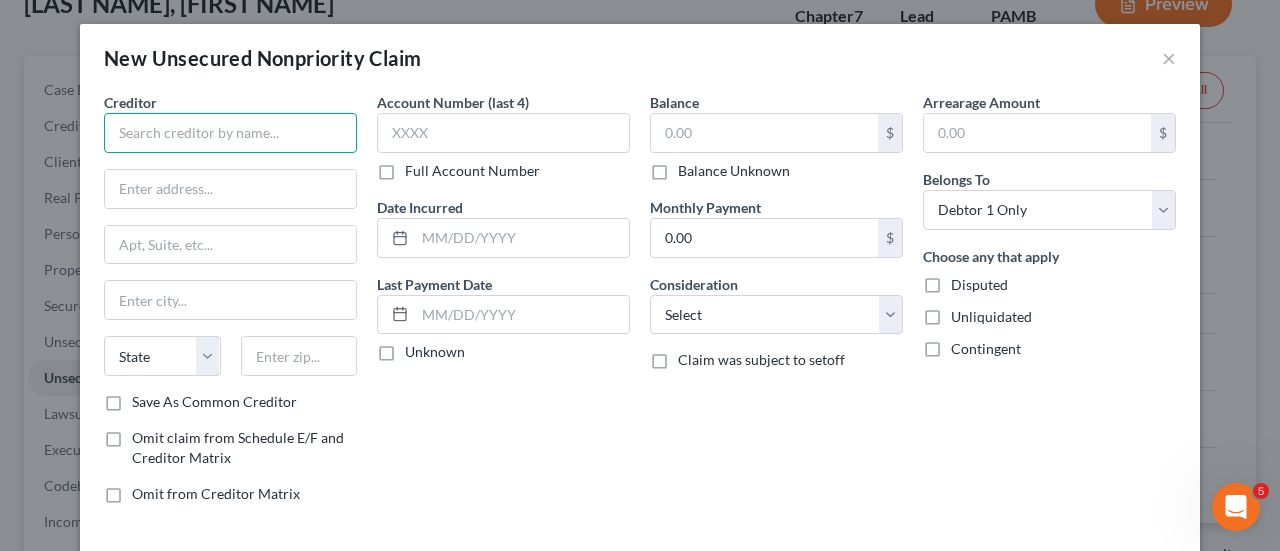 click at bounding box center [230, 133] 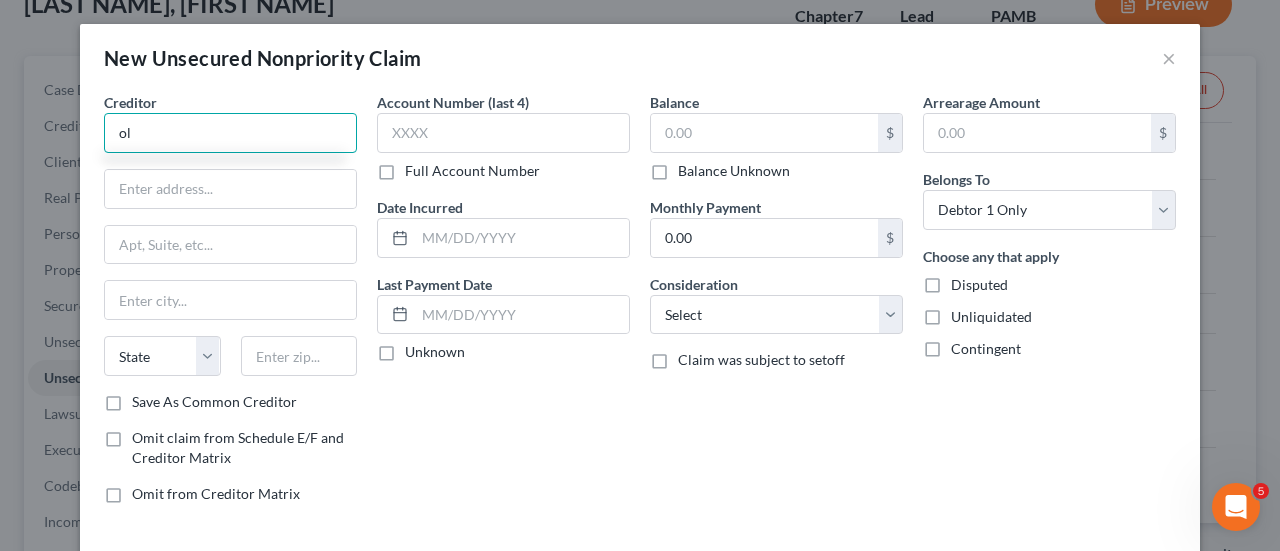 type on "o" 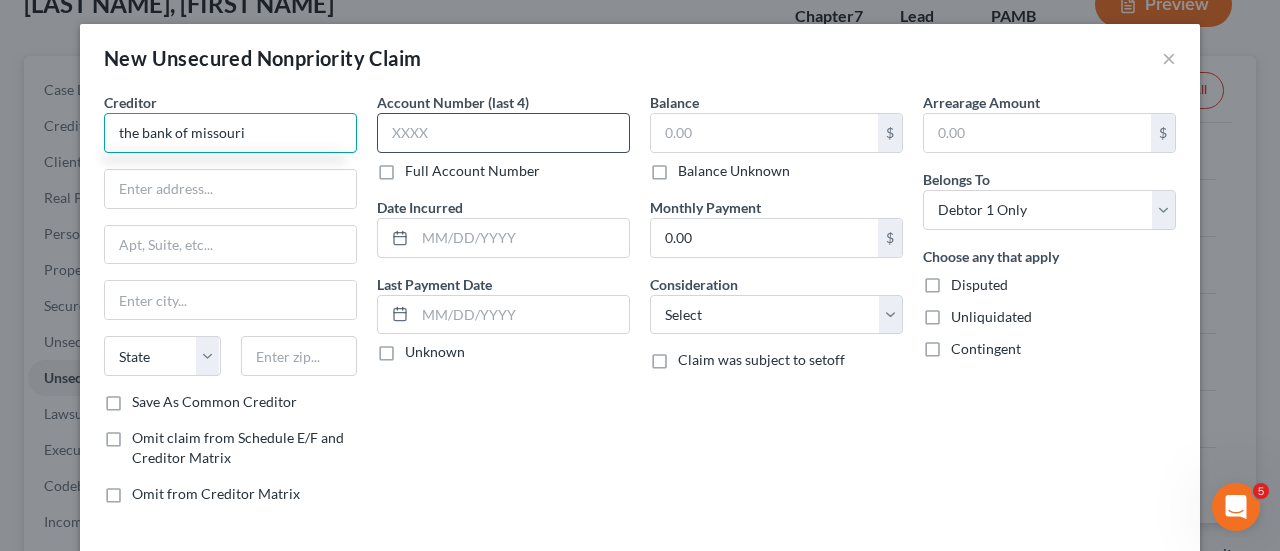 type on "the bank of missouri" 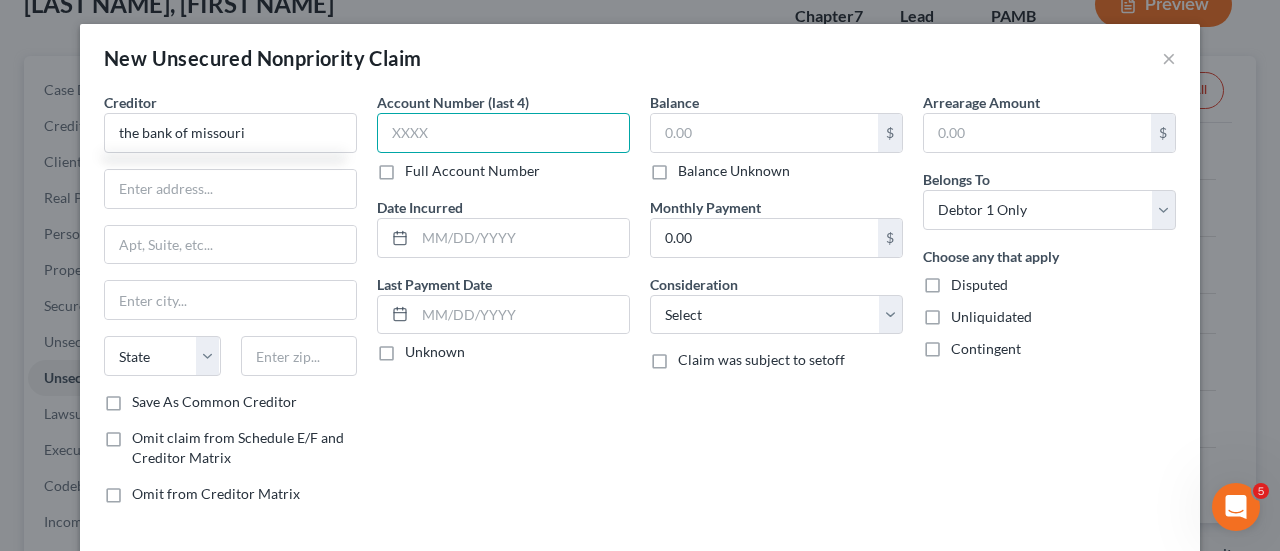 click at bounding box center [503, 133] 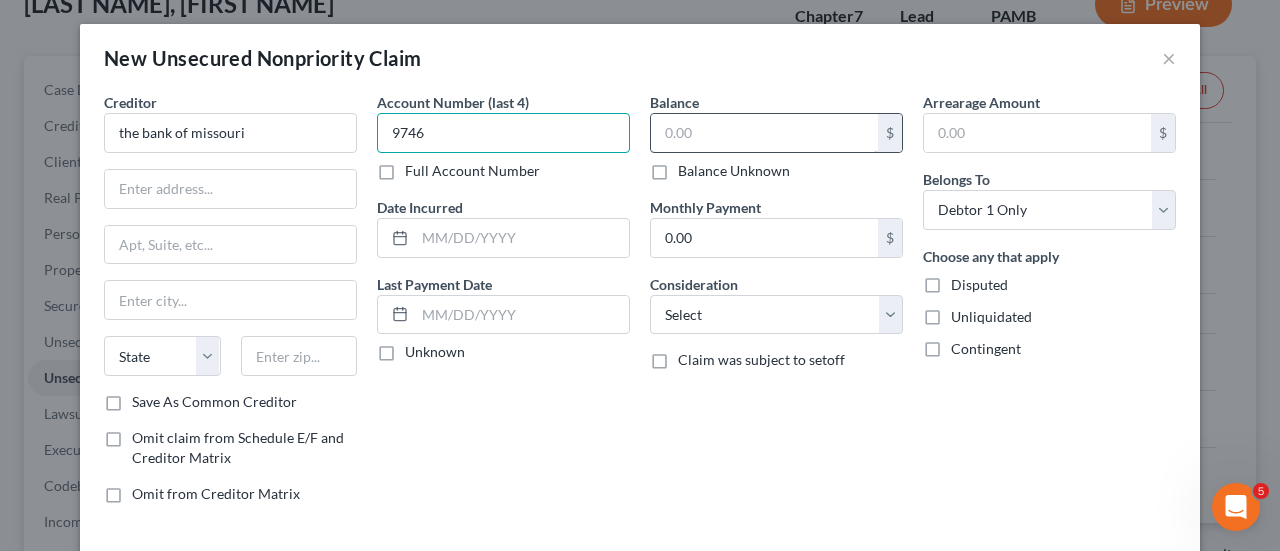 type on "9746" 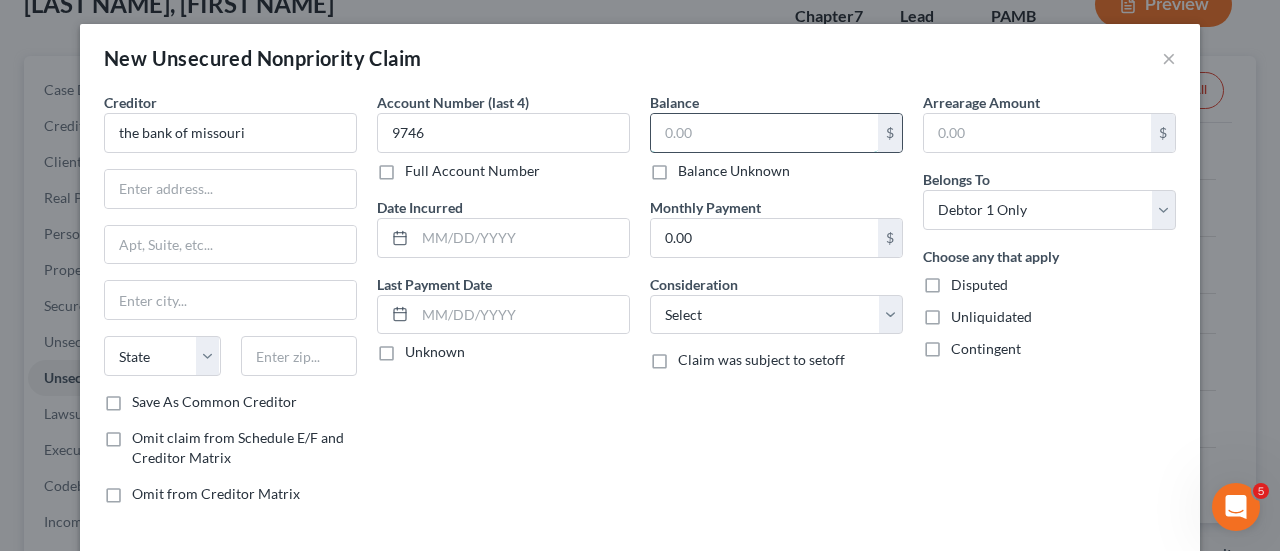 click at bounding box center [764, 133] 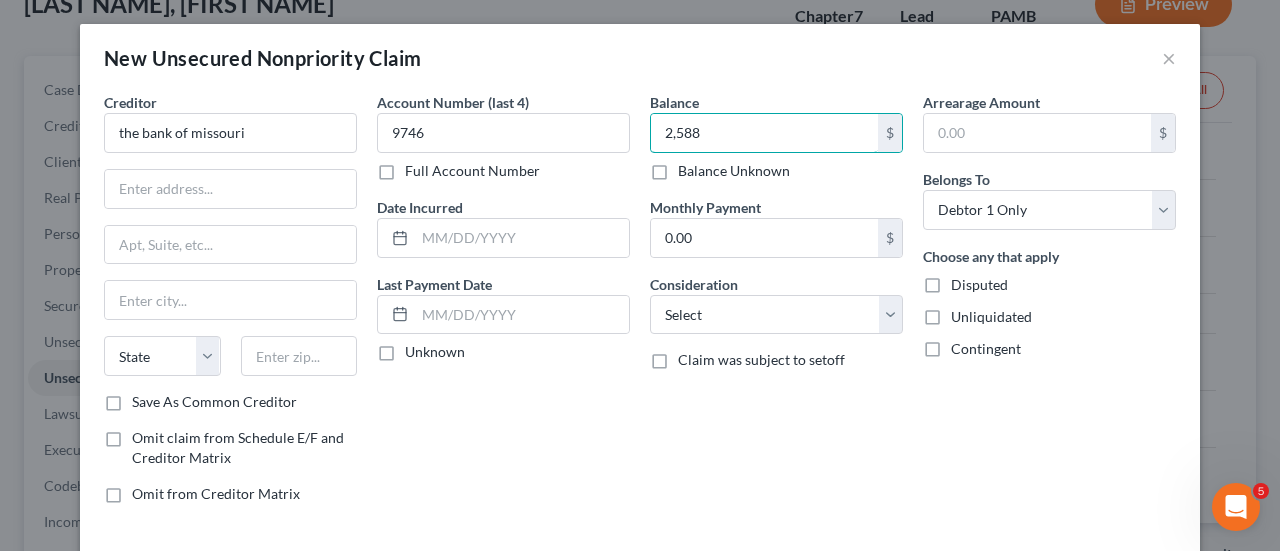scroll, scrollTop: 90, scrollLeft: 0, axis: vertical 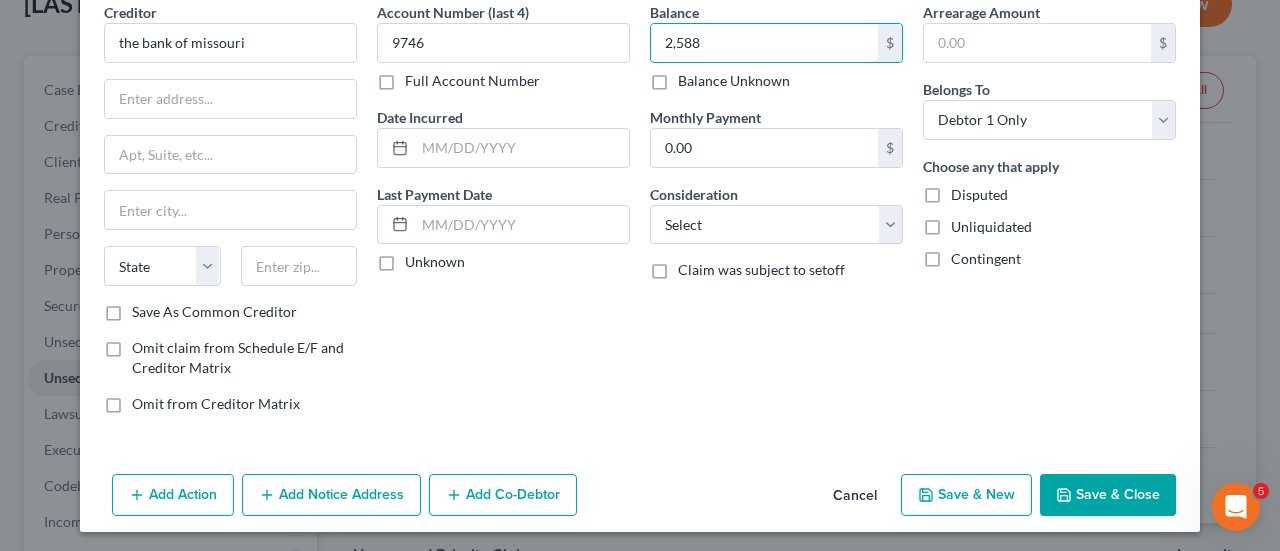 type on "2,588" 